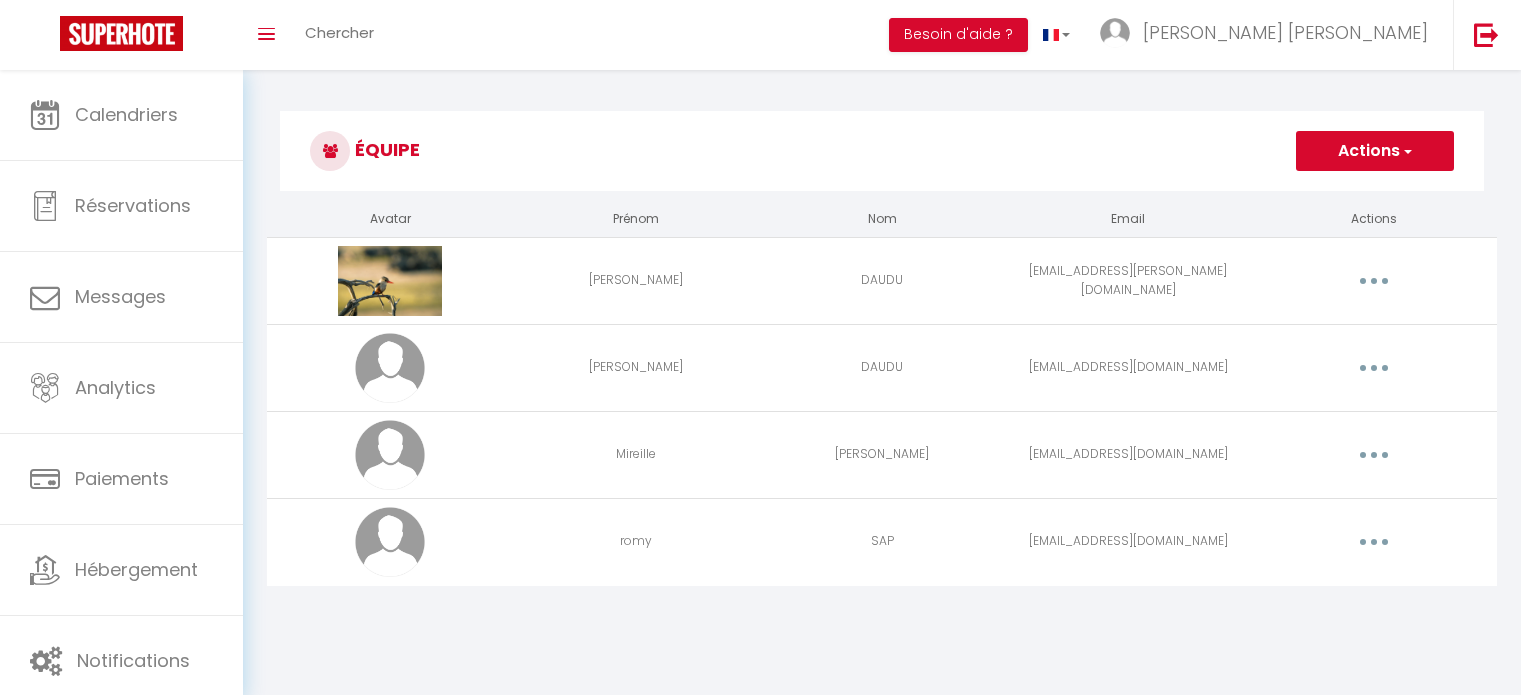 scroll, scrollTop: 0, scrollLeft: 0, axis: both 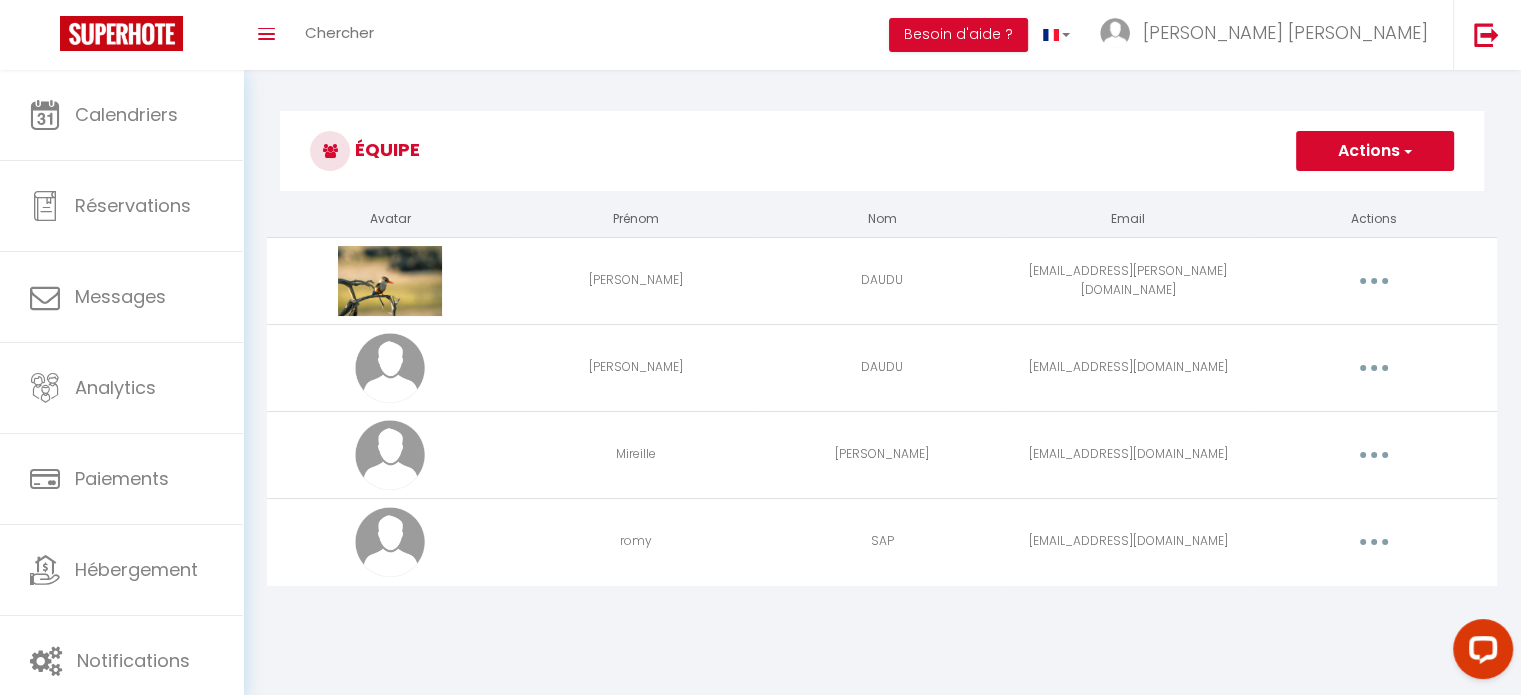click at bounding box center [1374, 542] 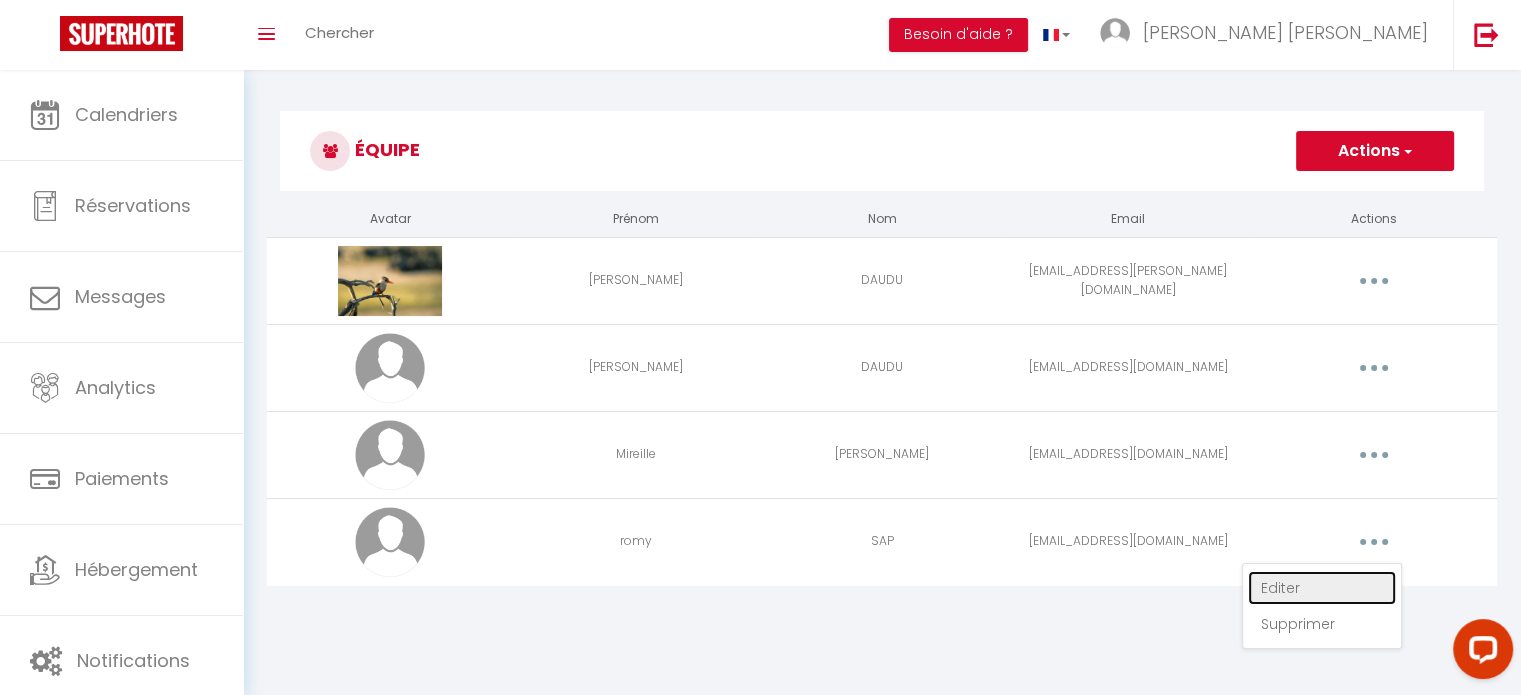 click on "Editer" at bounding box center [1322, 588] 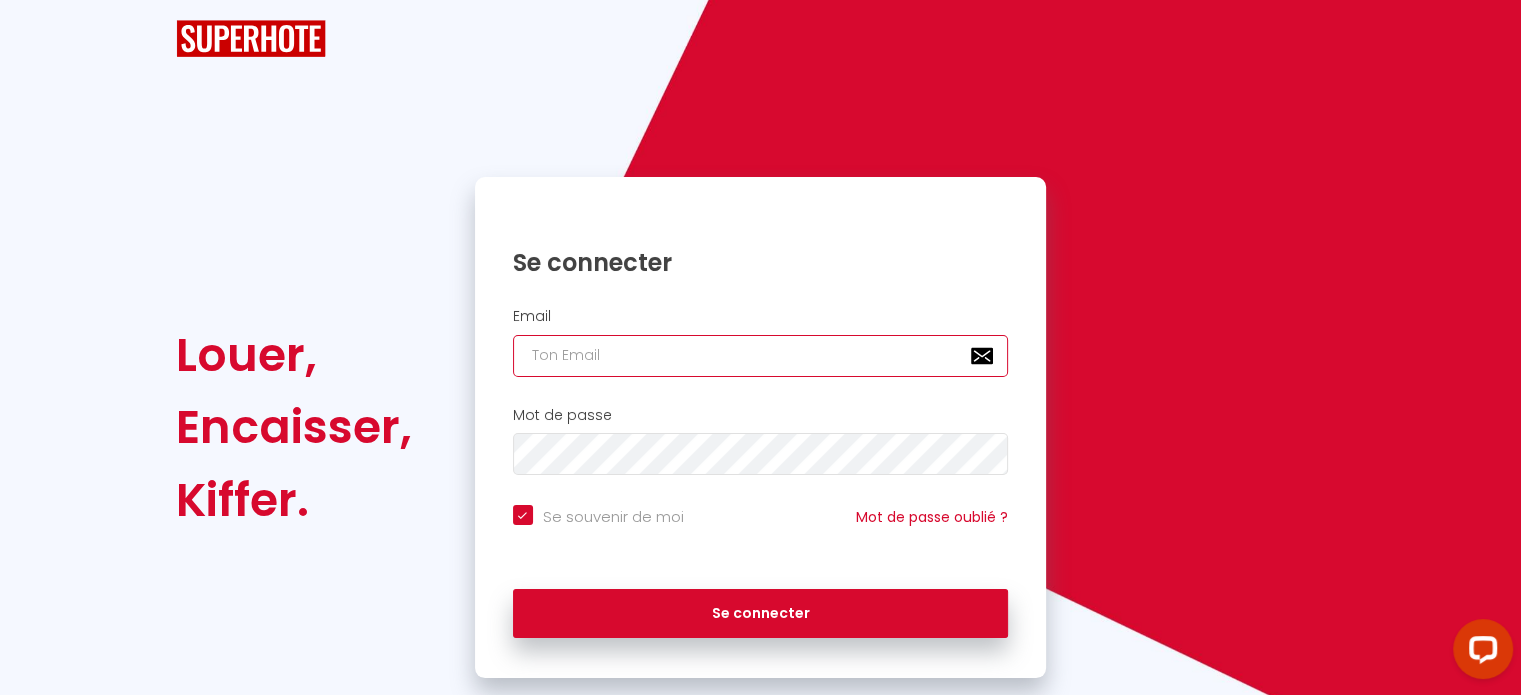 type on "[DOMAIN_NAME][EMAIL_ADDRESS][DOMAIN_NAME]" 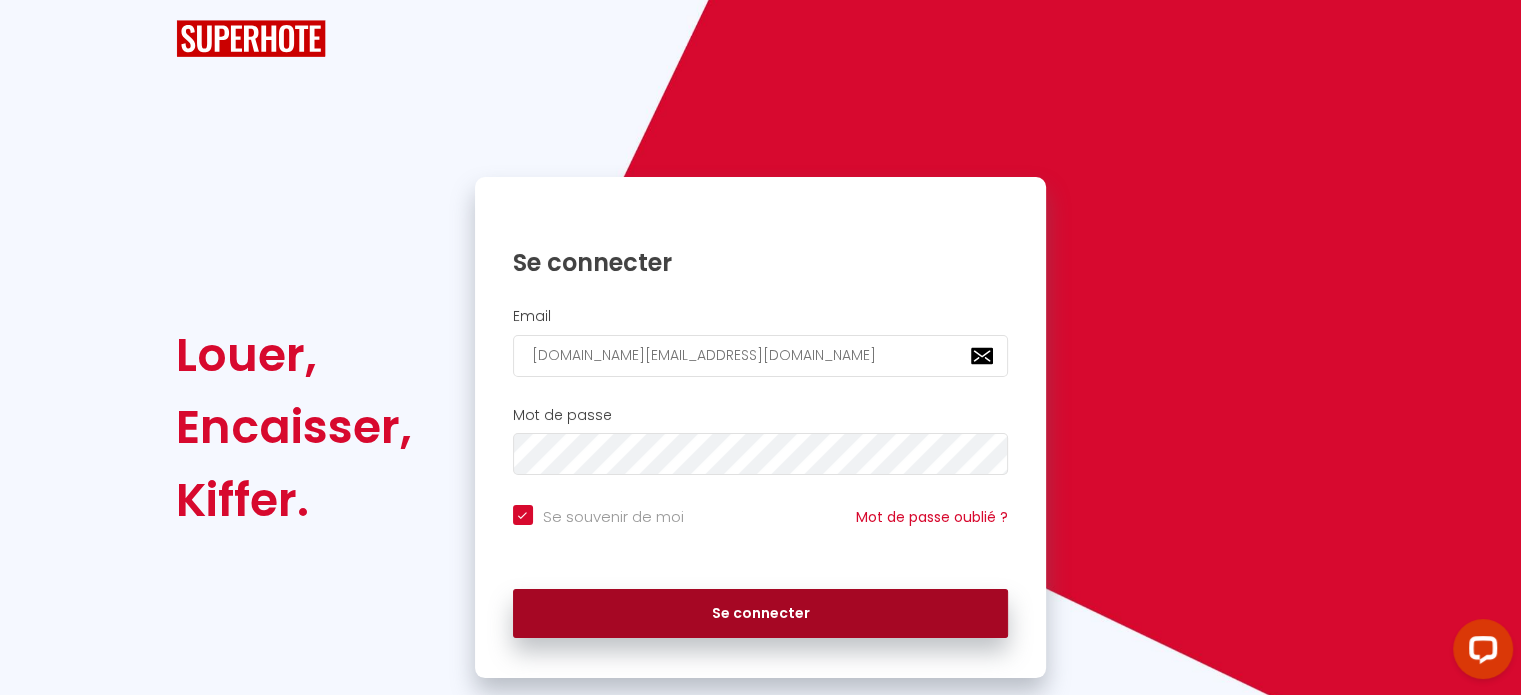 click on "Se connecter" at bounding box center (761, 614) 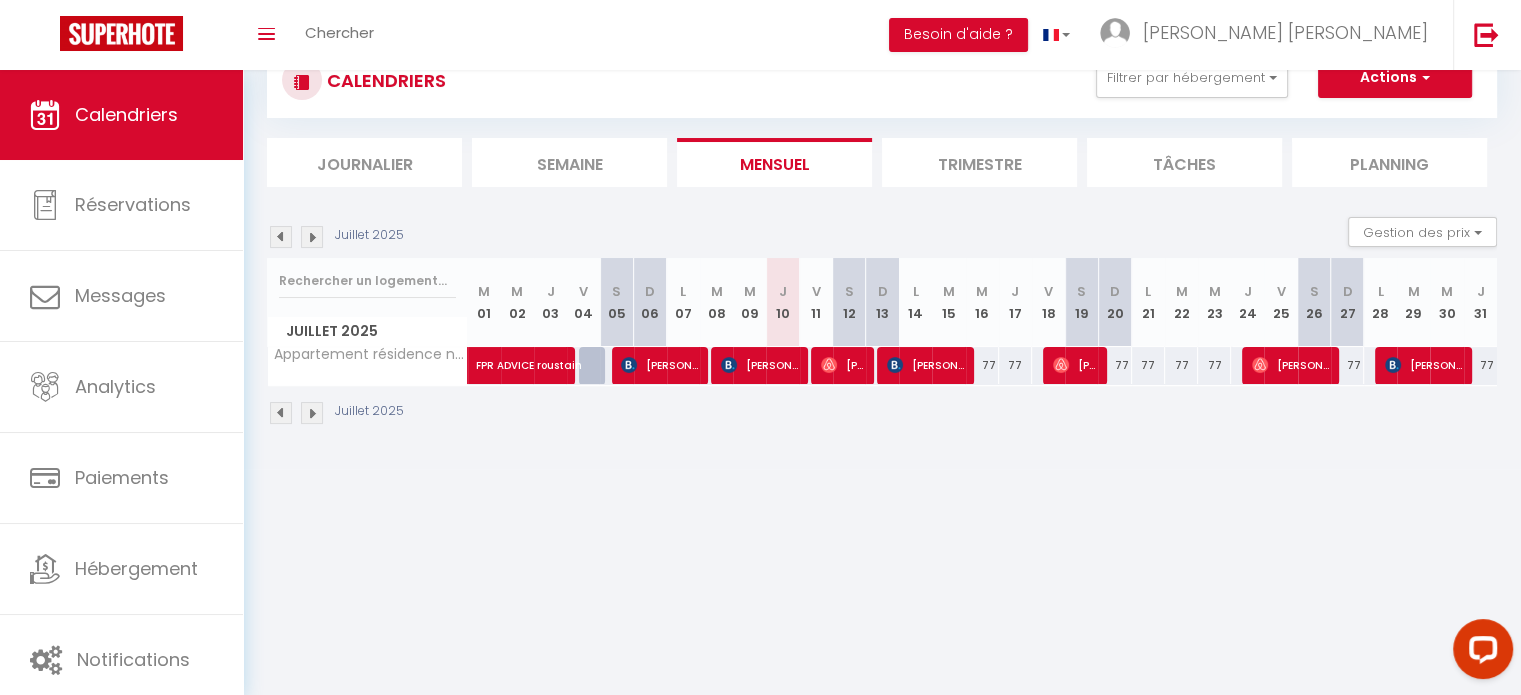 scroll, scrollTop: 0, scrollLeft: 0, axis: both 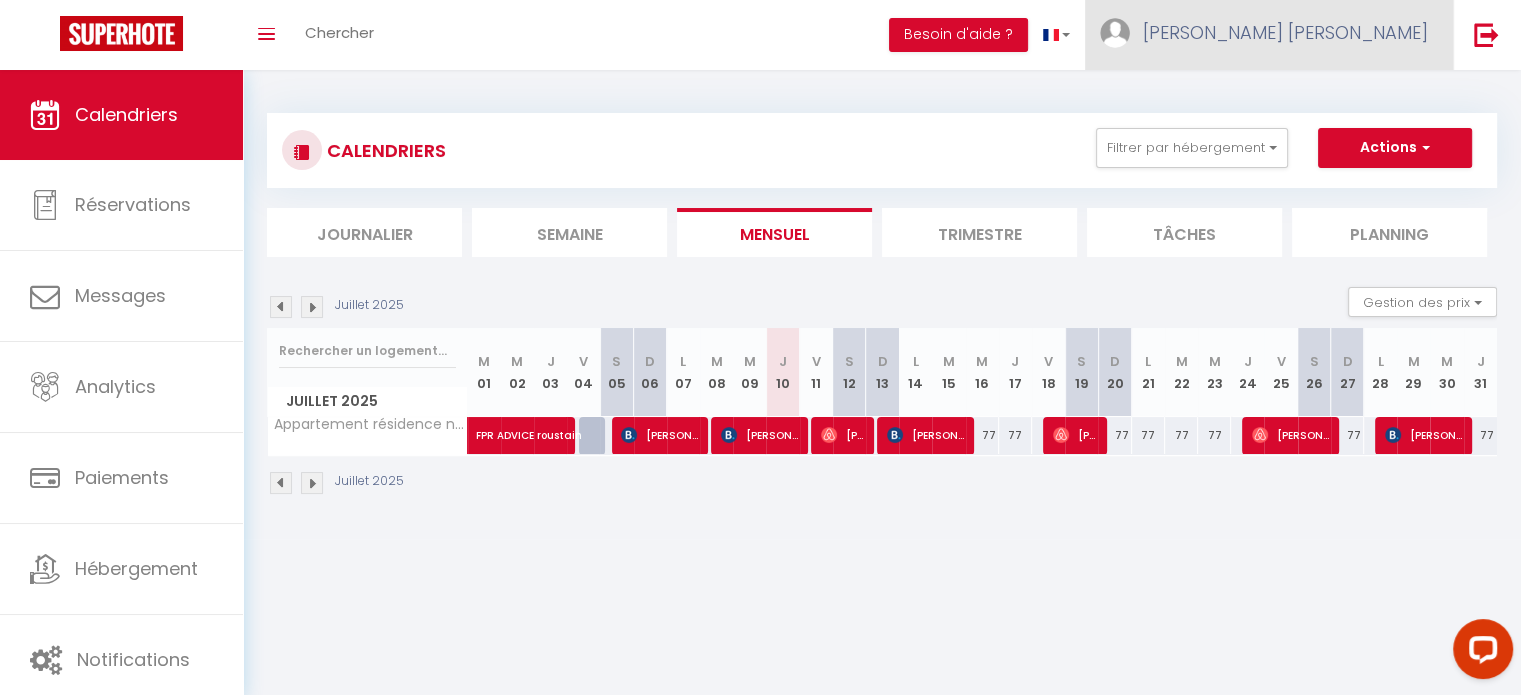 click on "[PERSON_NAME] [PERSON_NAME]" at bounding box center [1269, 35] 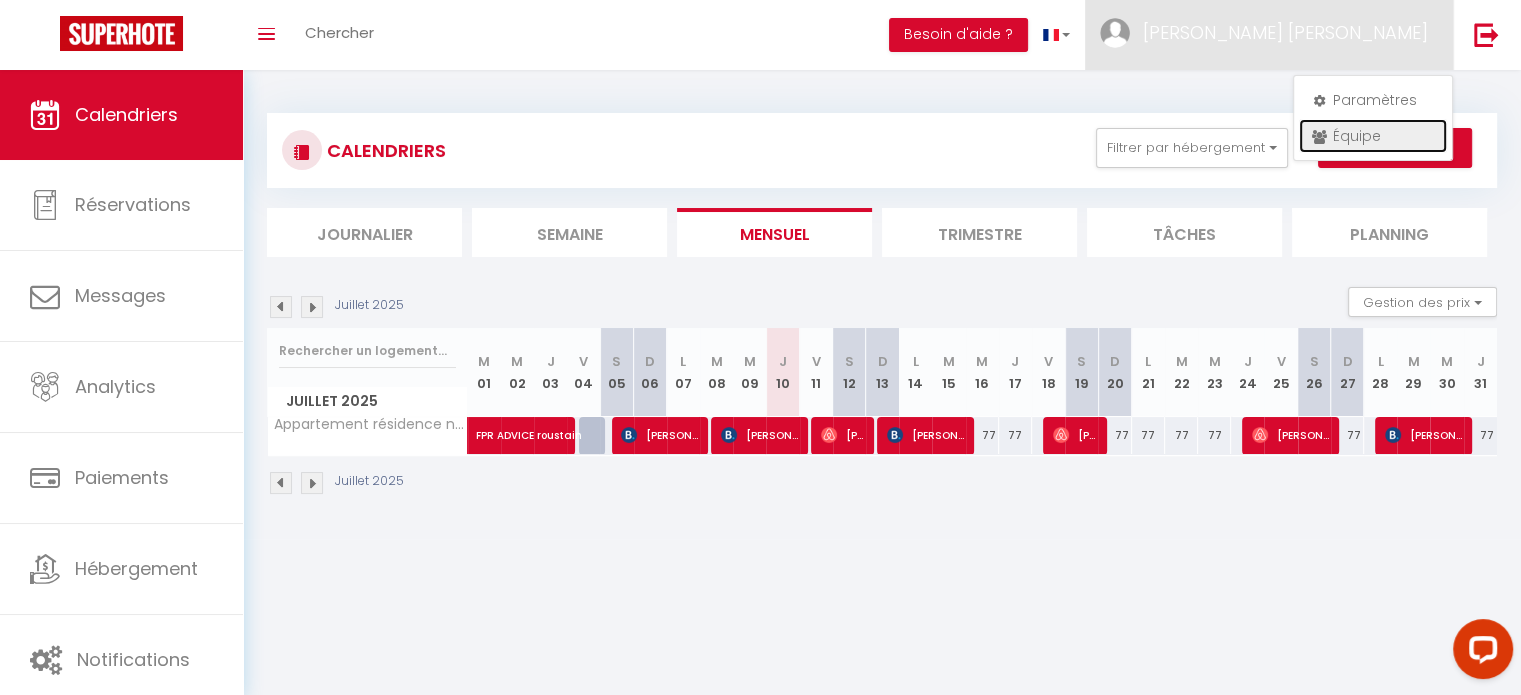 click on "Équipe" at bounding box center (1373, 136) 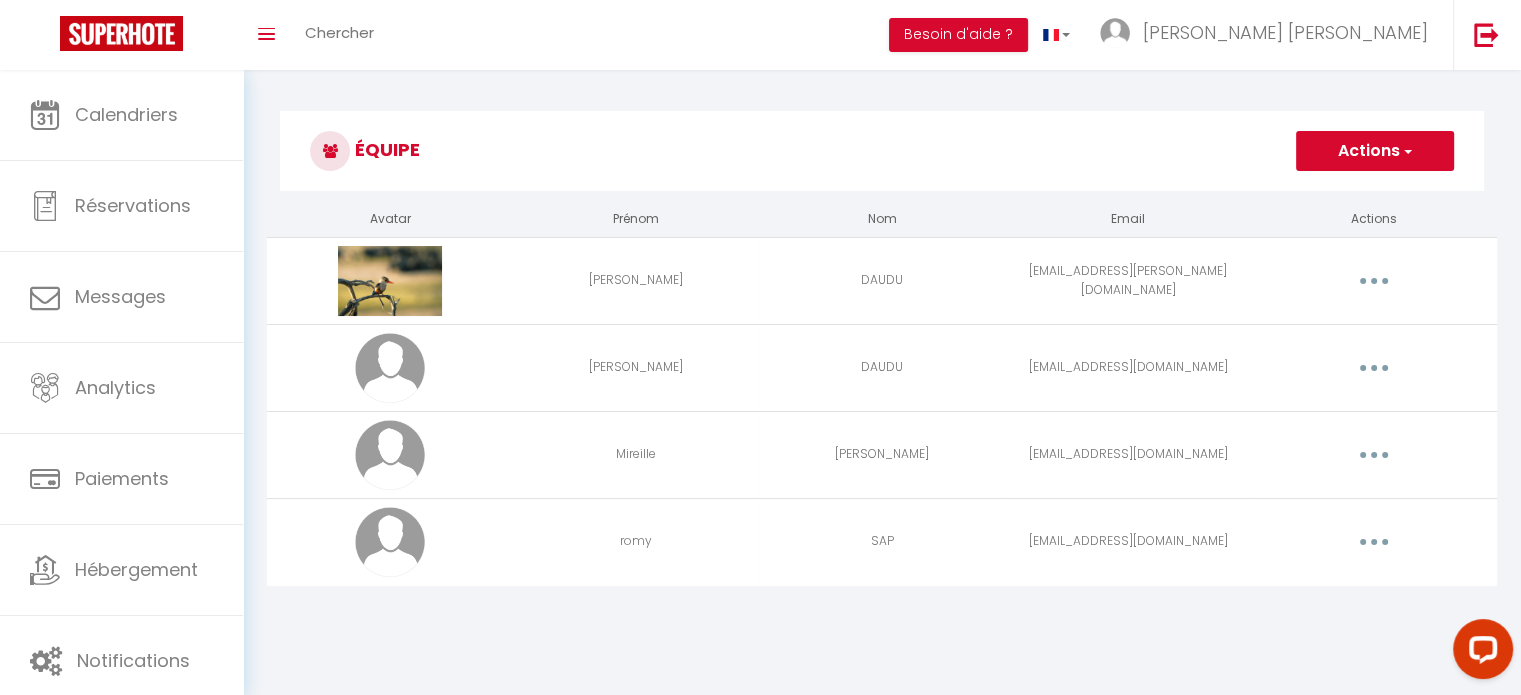 click at bounding box center (1374, 542) 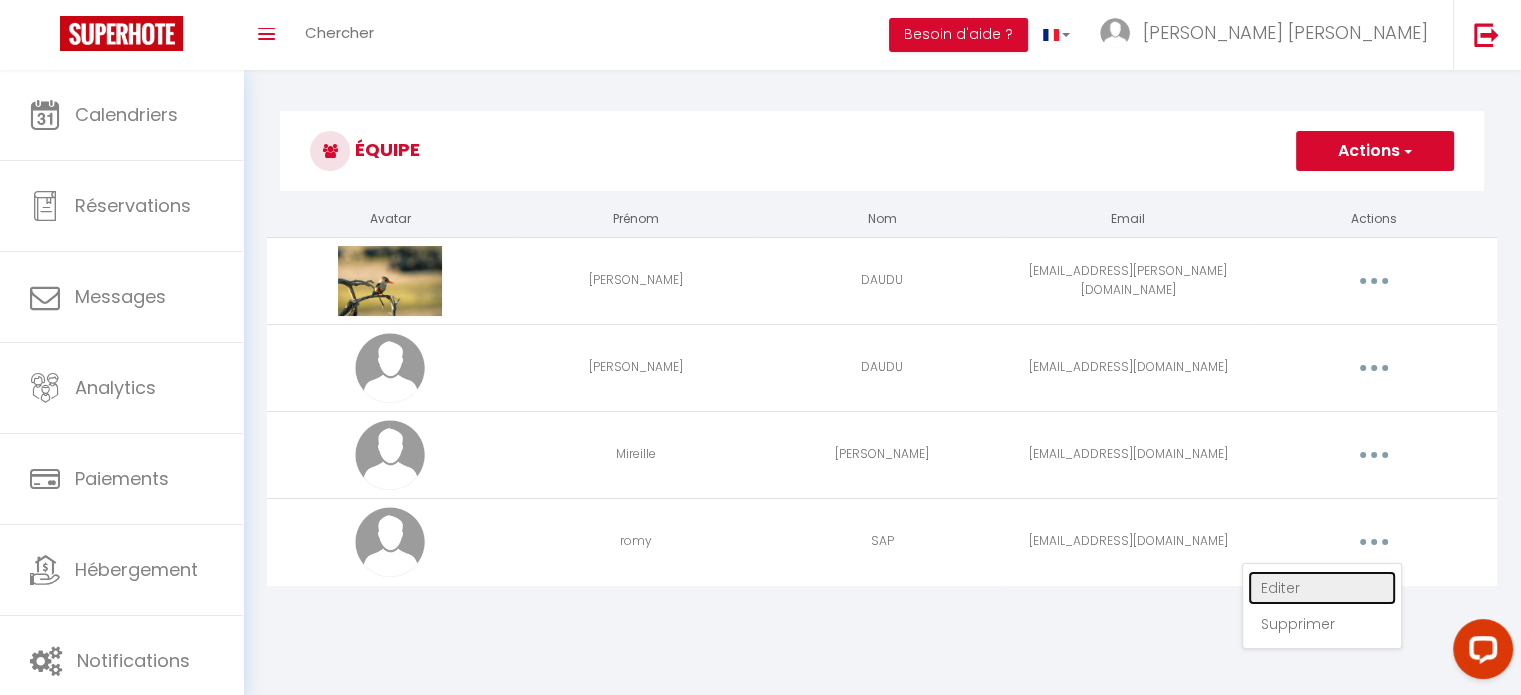 click on "Editer" at bounding box center [1322, 588] 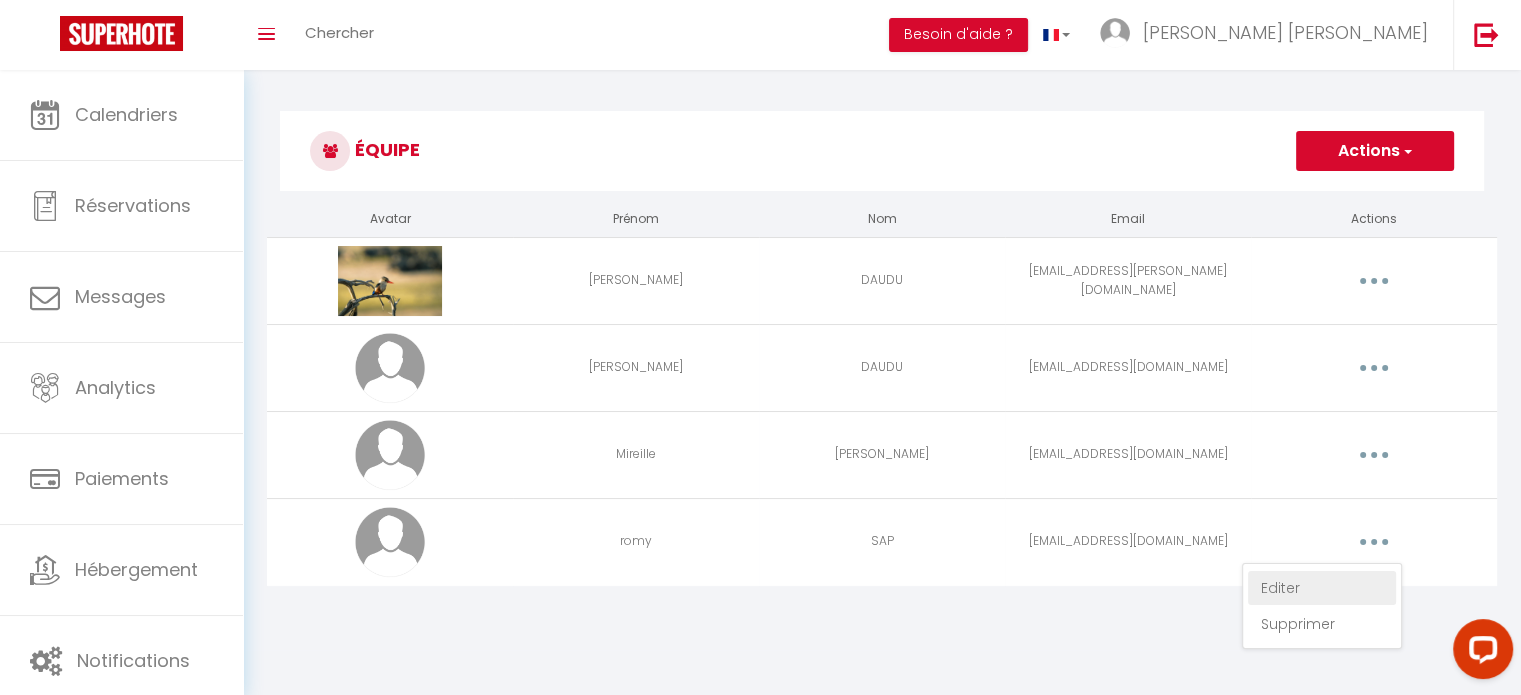 select 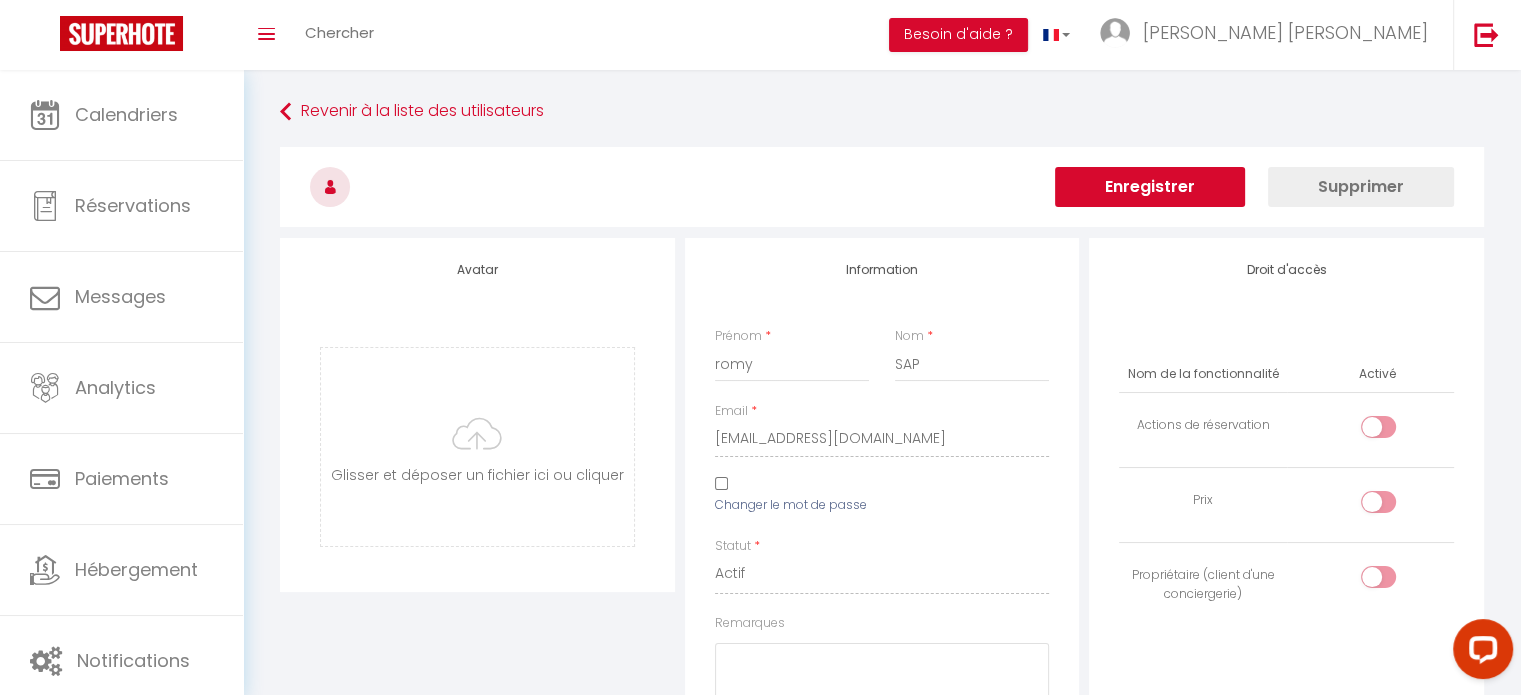 scroll, scrollTop: 47, scrollLeft: 0, axis: vertical 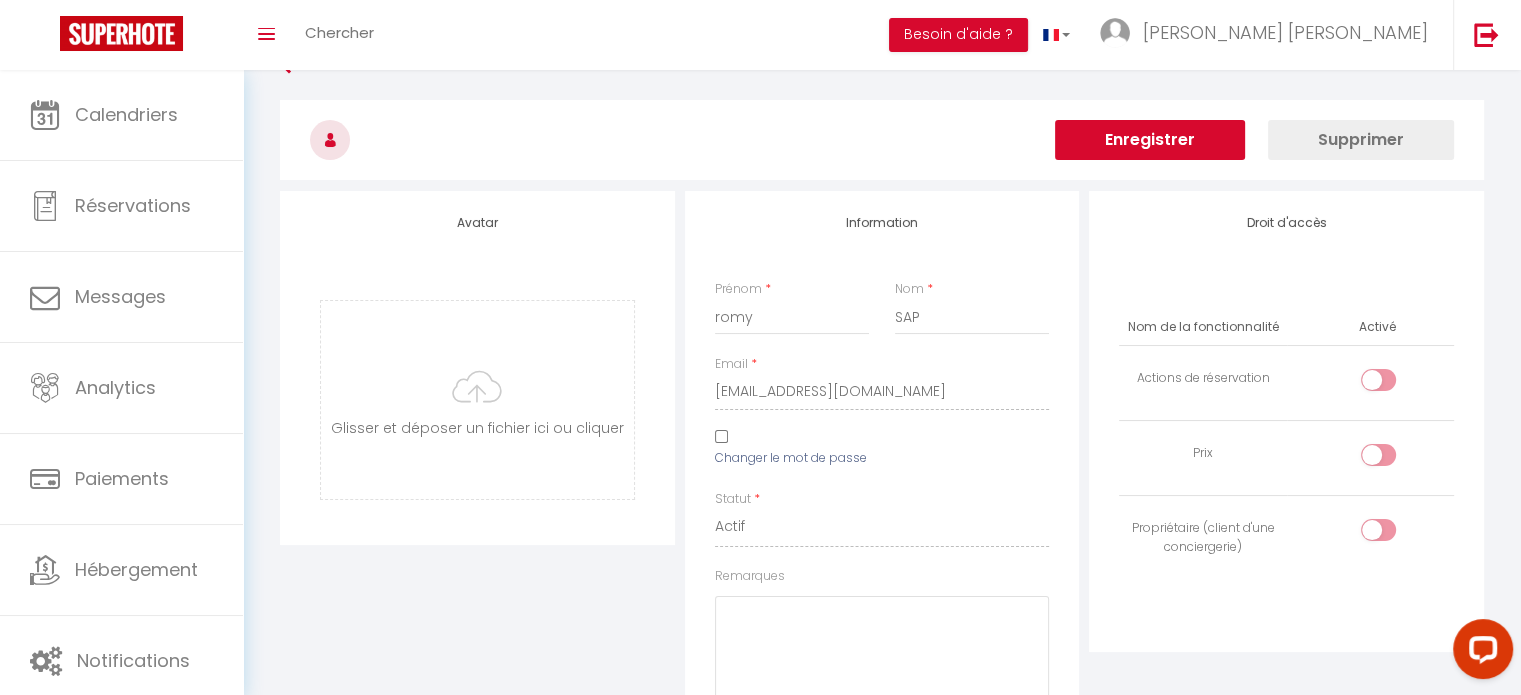 click on "Supprimer" at bounding box center (1361, 140) 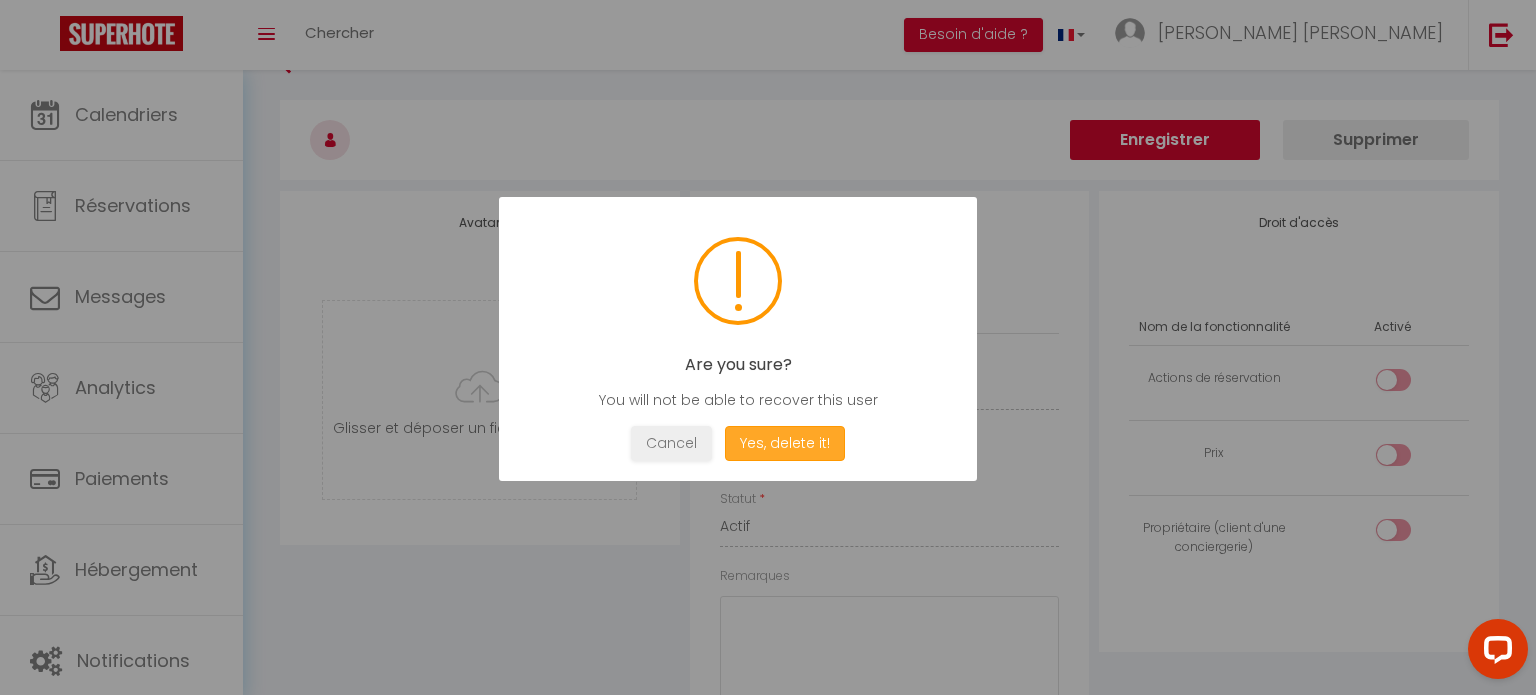 click on "Yes, delete it!" at bounding box center (785, 443) 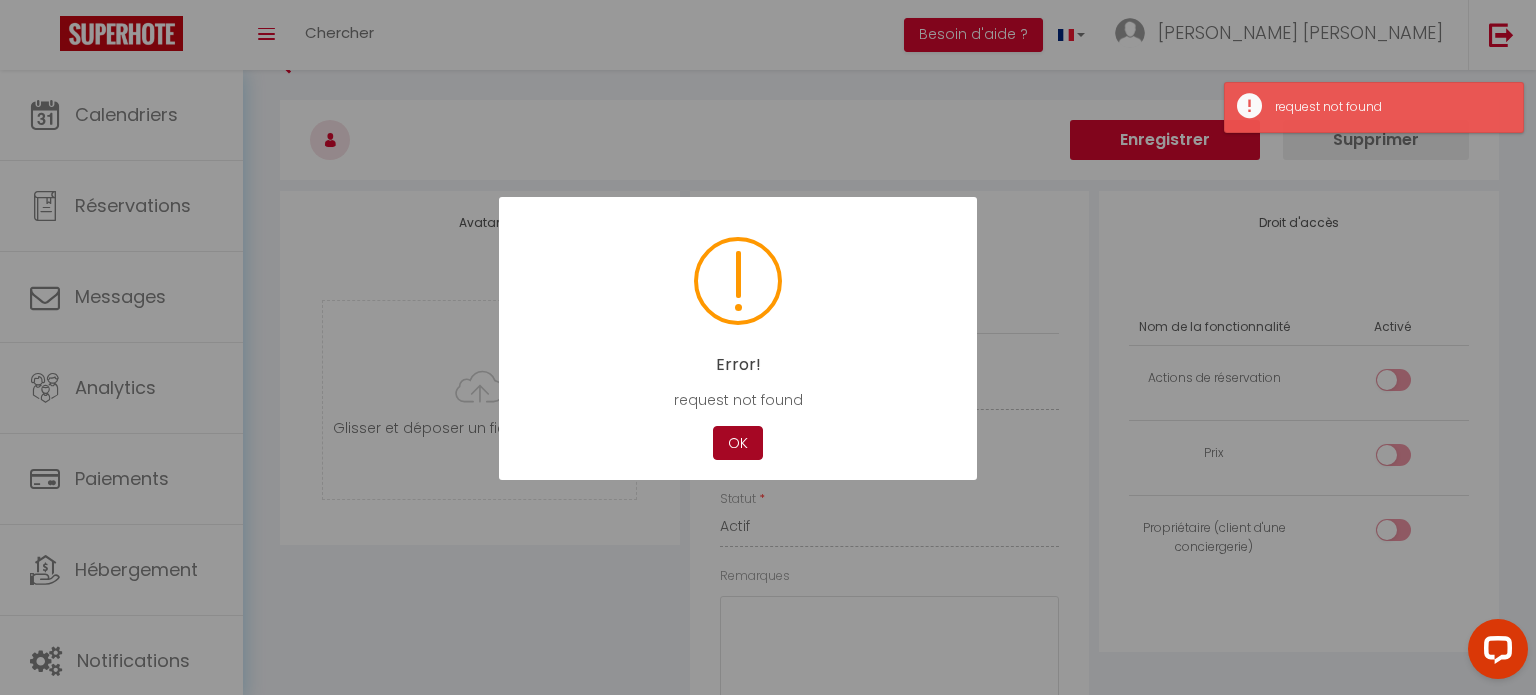 click on "OK" at bounding box center (738, 443) 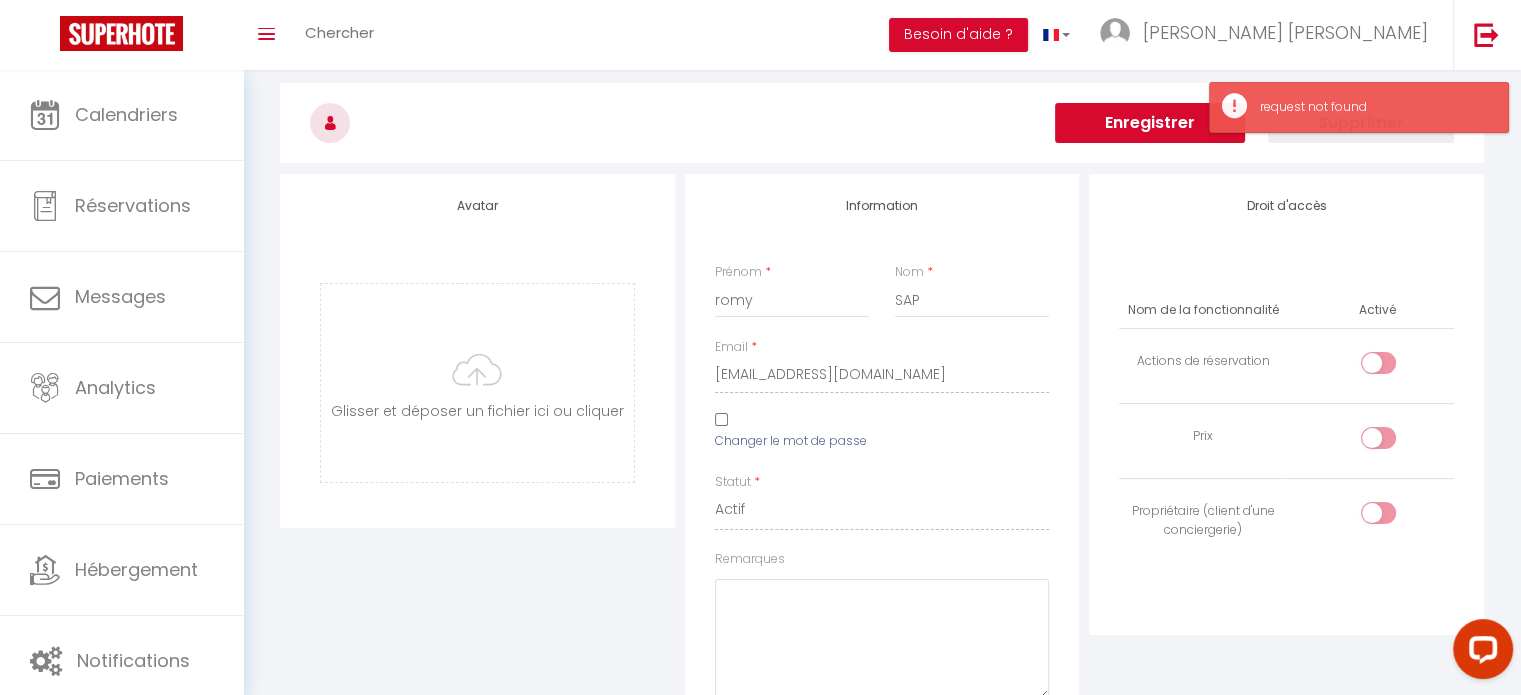 scroll, scrollTop: 0, scrollLeft: 0, axis: both 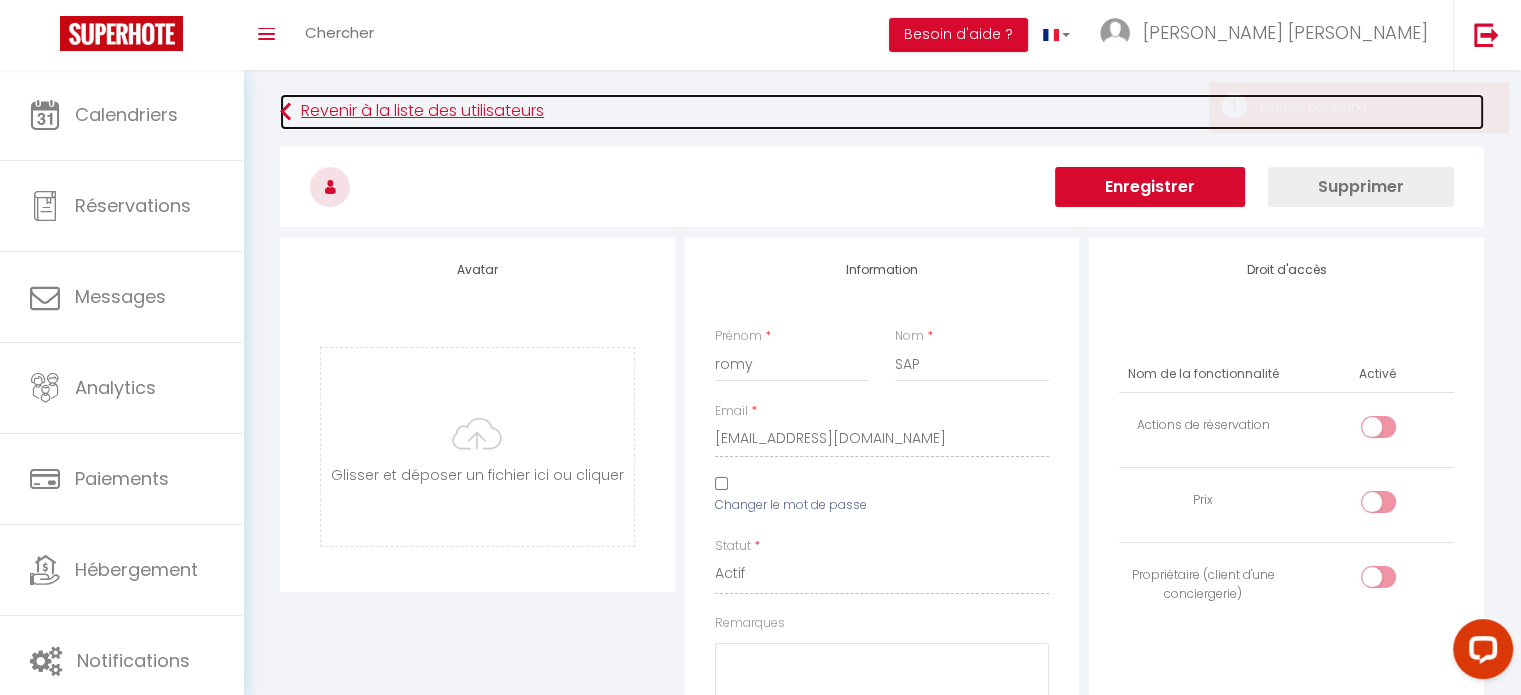 click on "Revenir à la liste des utilisateurs" at bounding box center [882, 112] 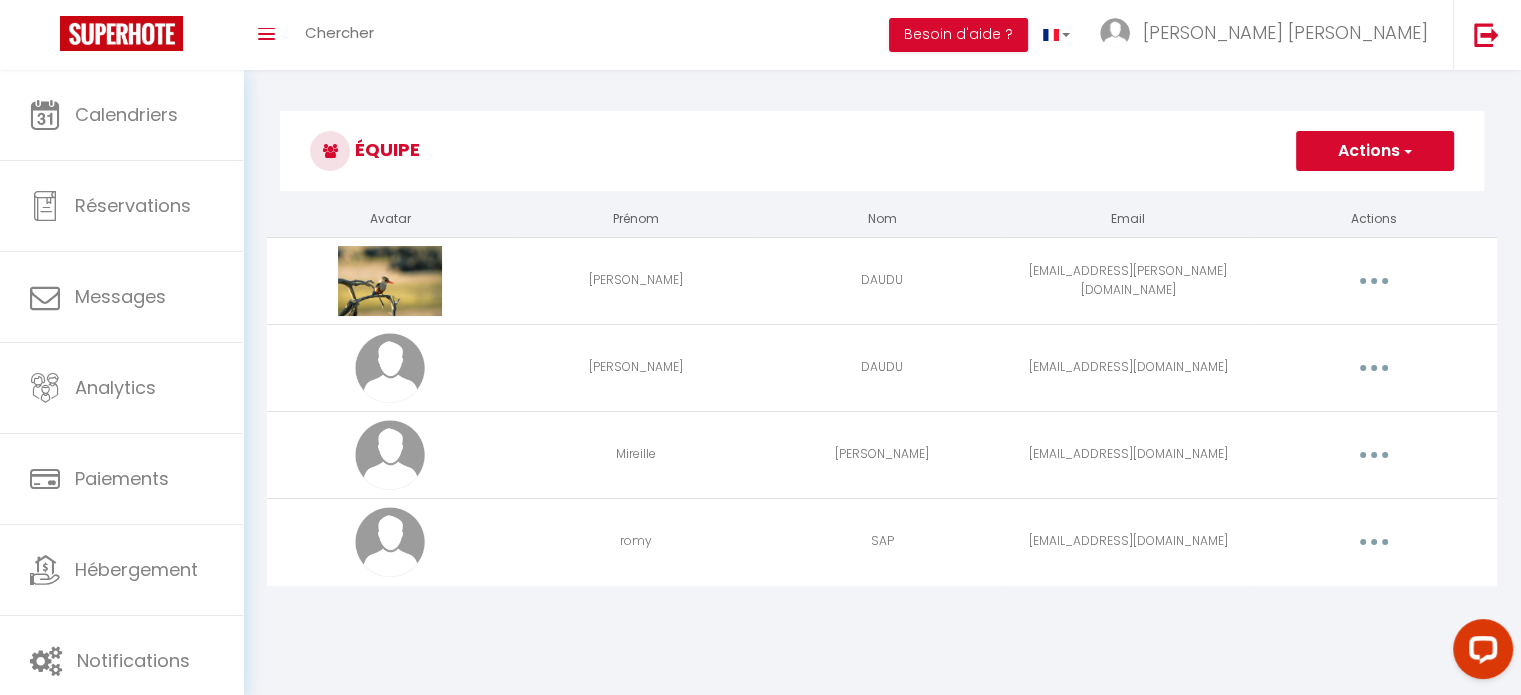 click at bounding box center (1374, 542) 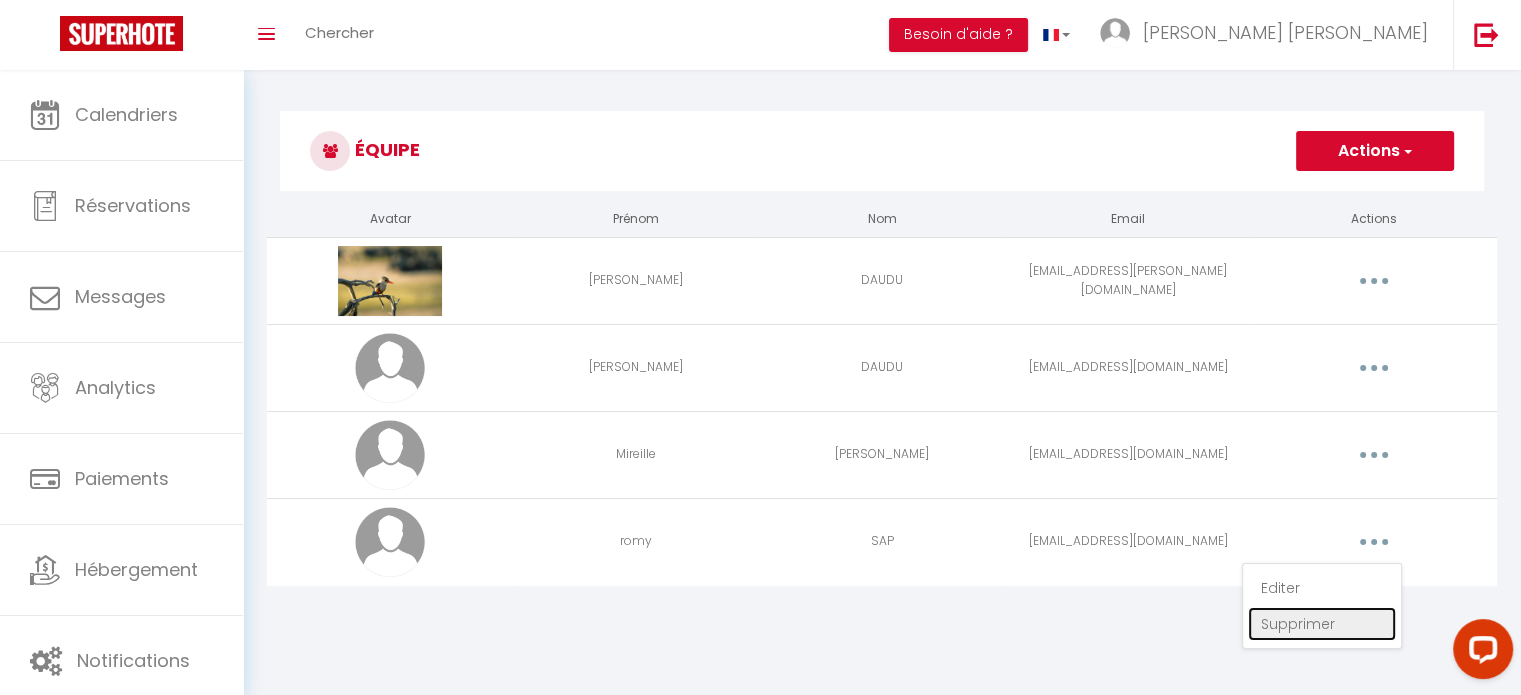 click on "Supprimer" at bounding box center [1322, 624] 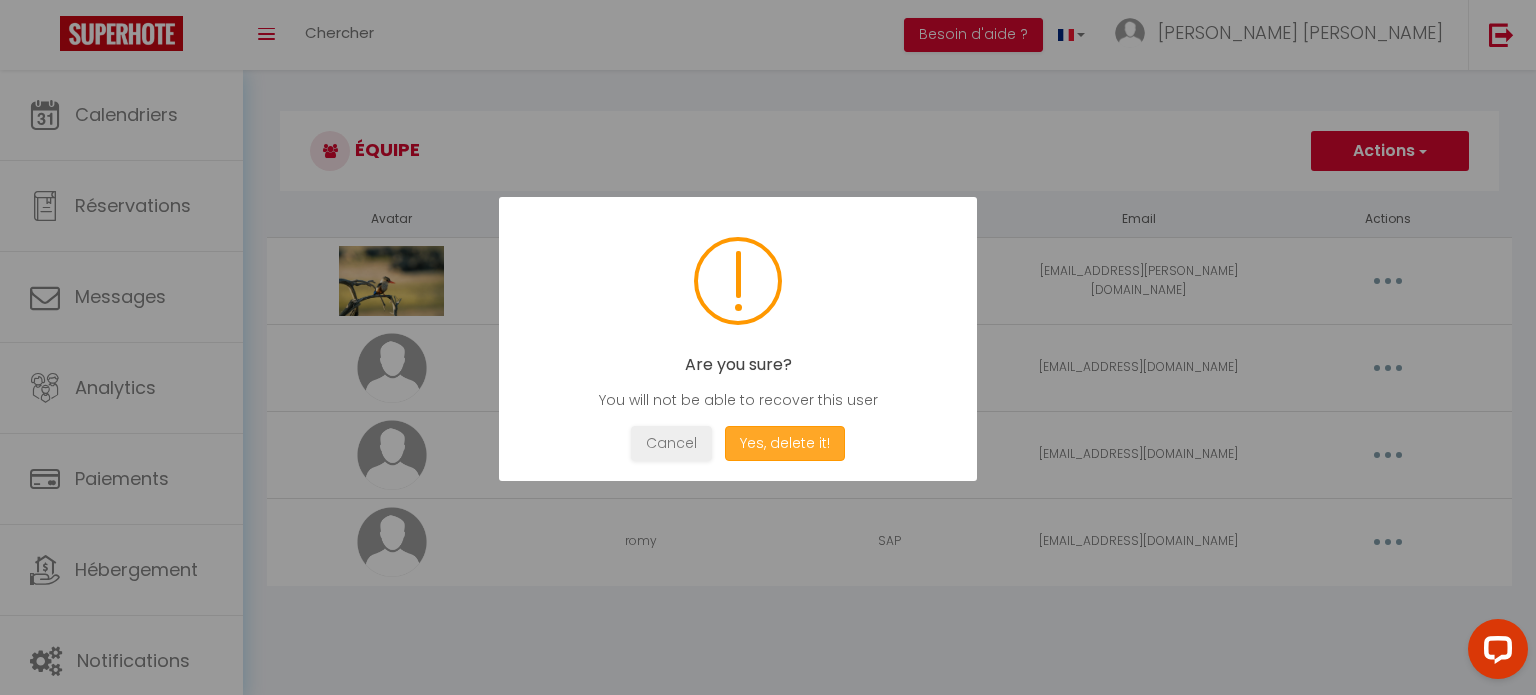 click on "Yes, delete it!" at bounding box center (785, 443) 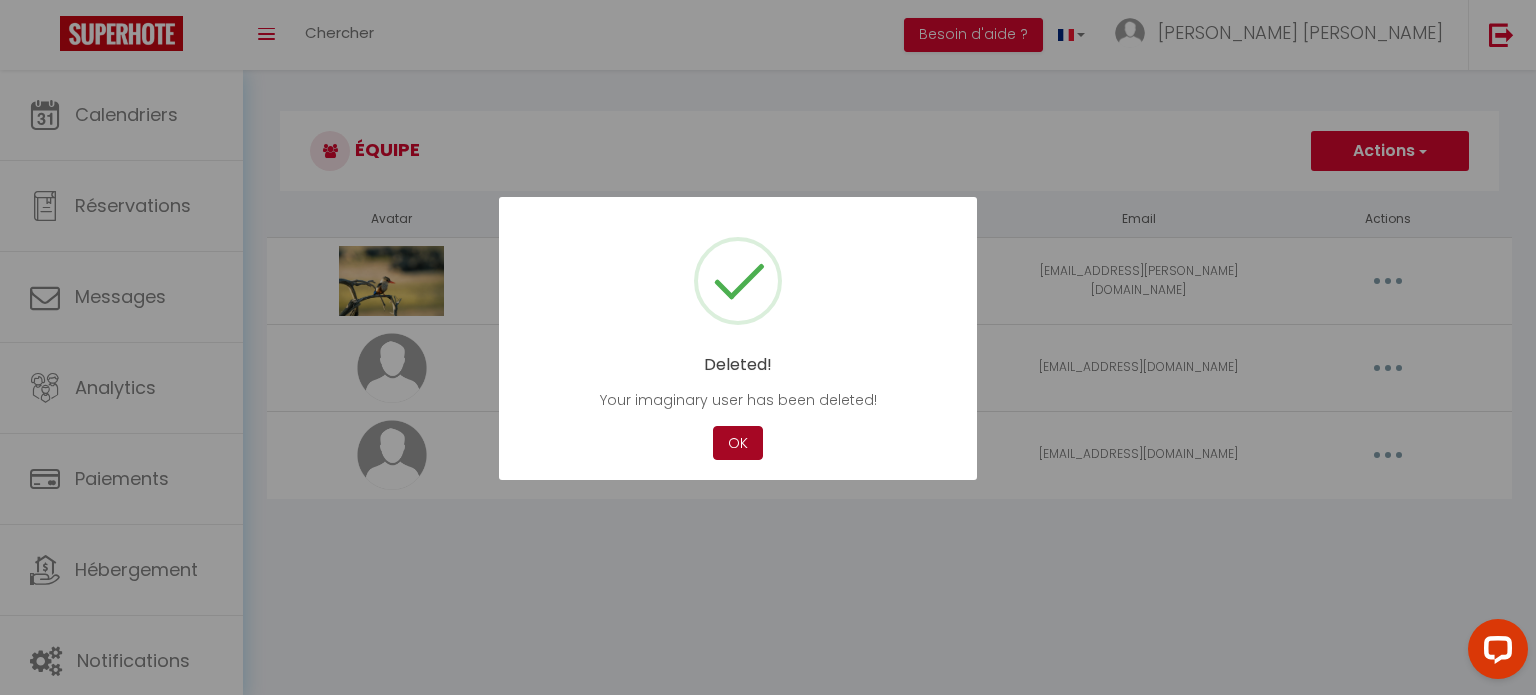 click on "OK" at bounding box center [738, 443] 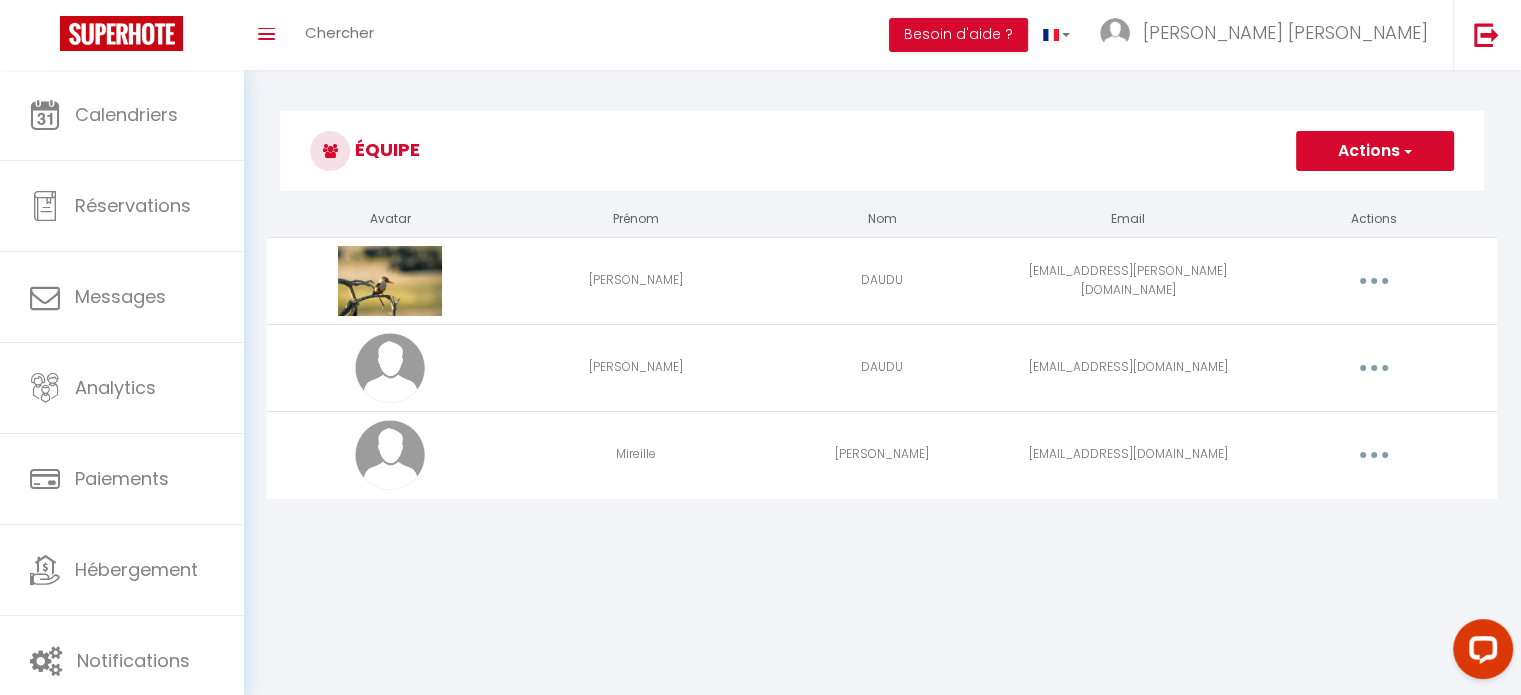 click on "Actions" at bounding box center (1375, 151) 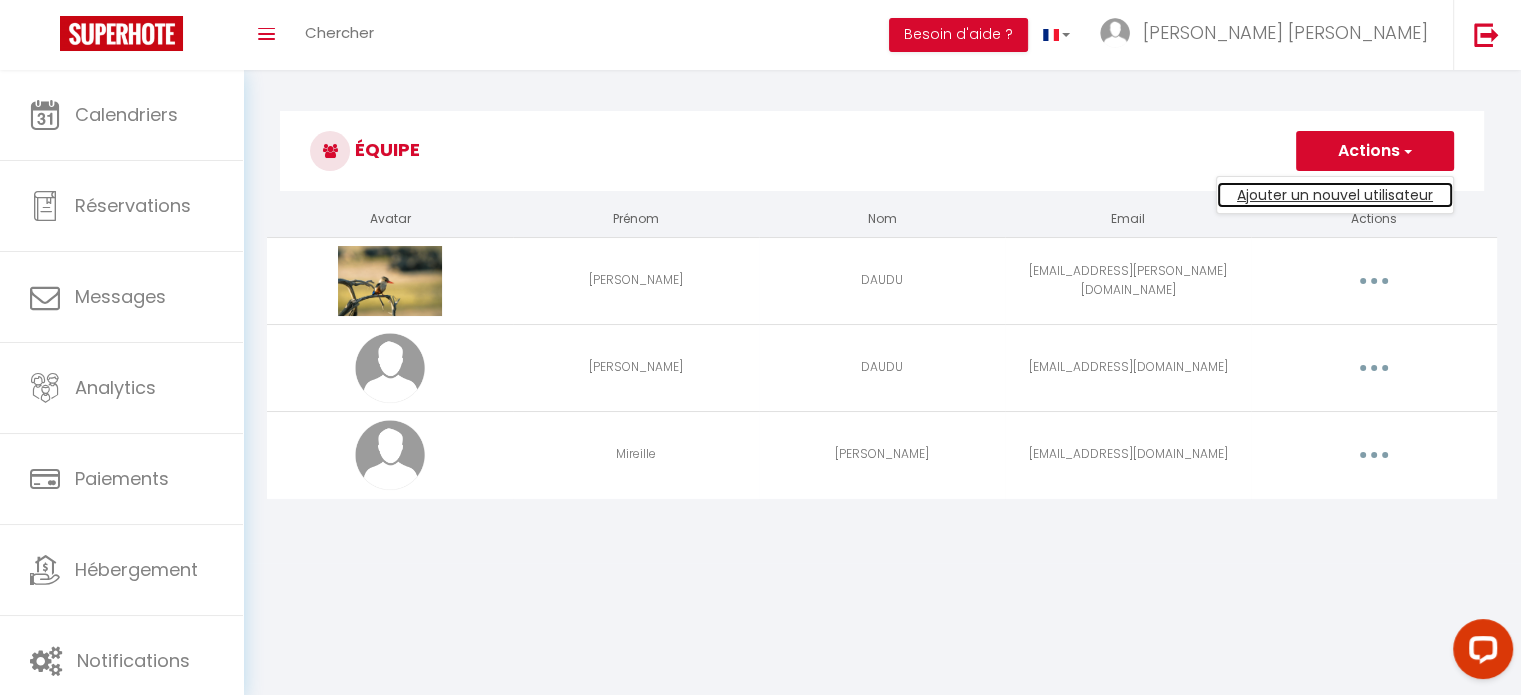 click on "Ajouter un nouvel utilisateur" at bounding box center [1335, 195] 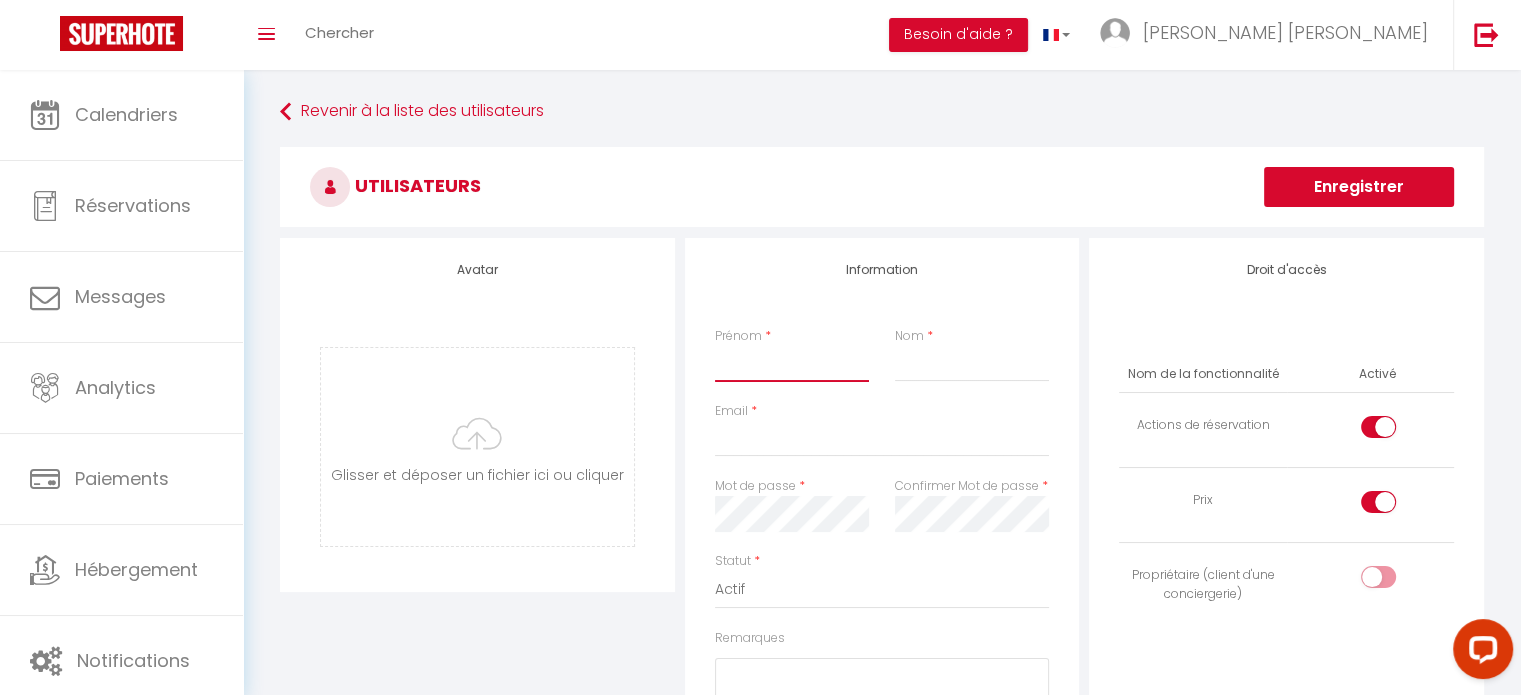 click on "Prénom" at bounding box center [792, 364] 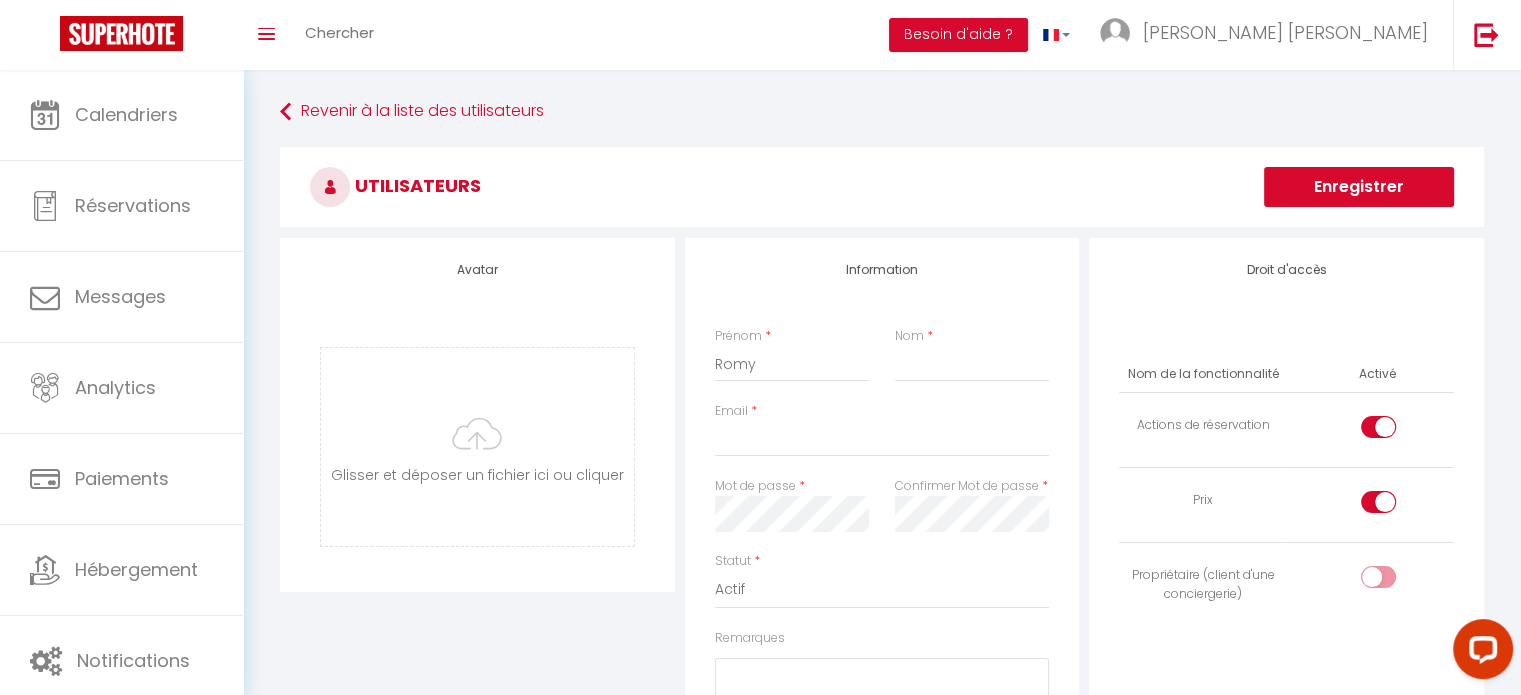click on "Nom   *" at bounding box center [972, 354] 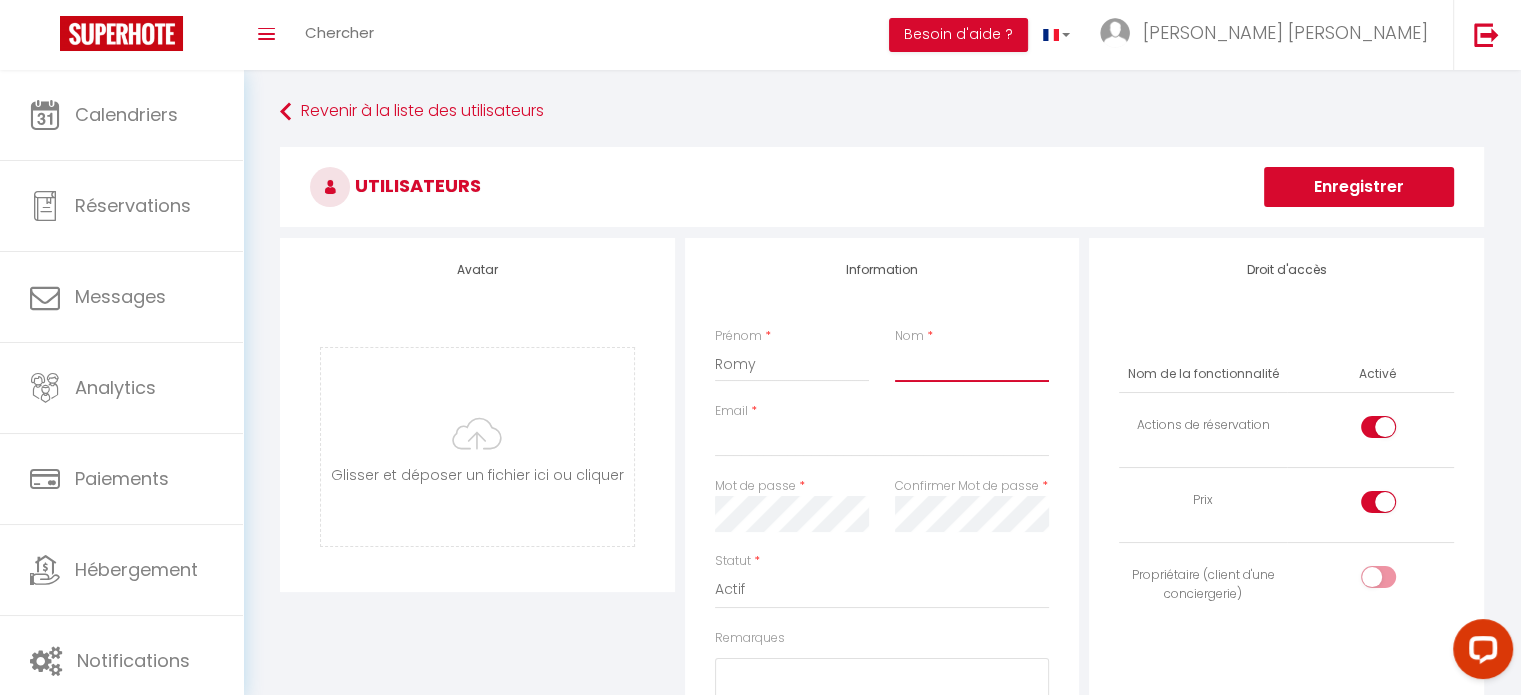 click on "Nom" at bounding box center (972, 364) 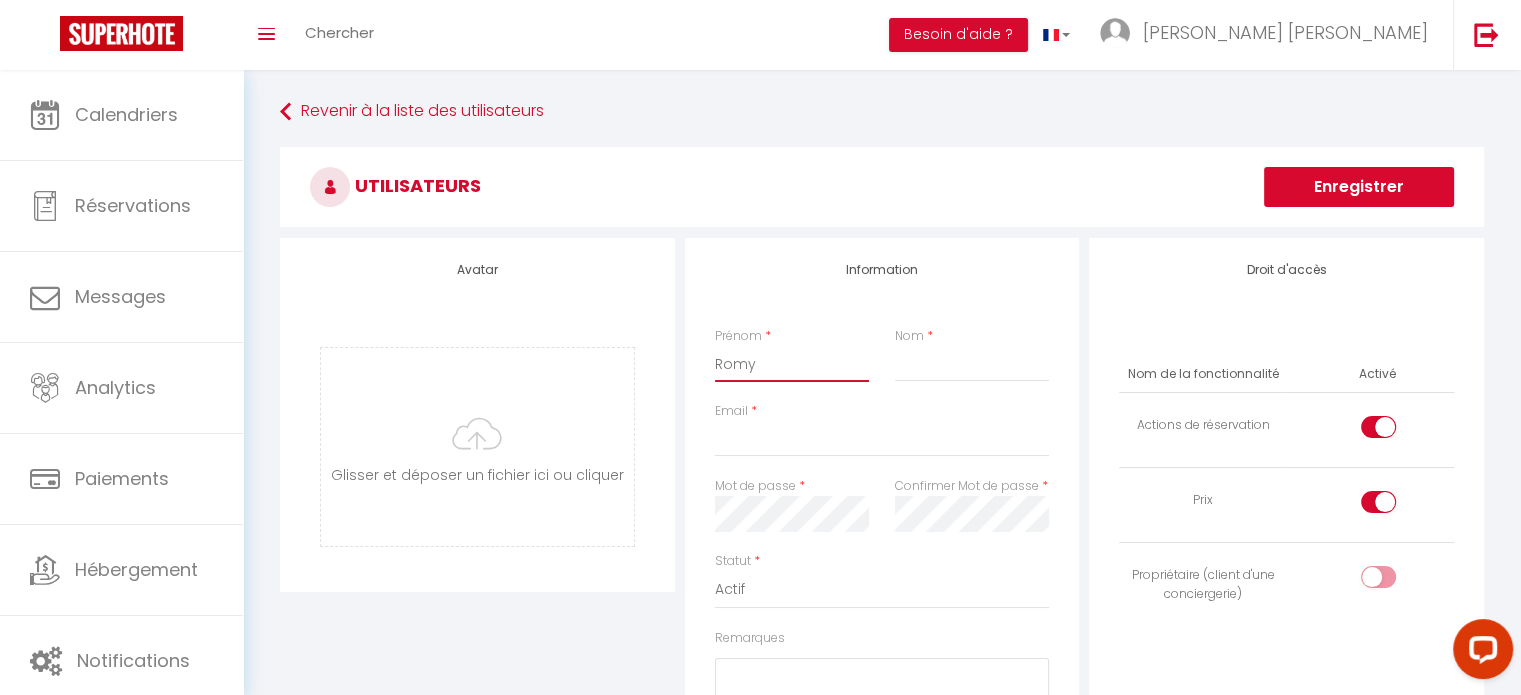 click on "Romy" at bounding box center [792, 364] 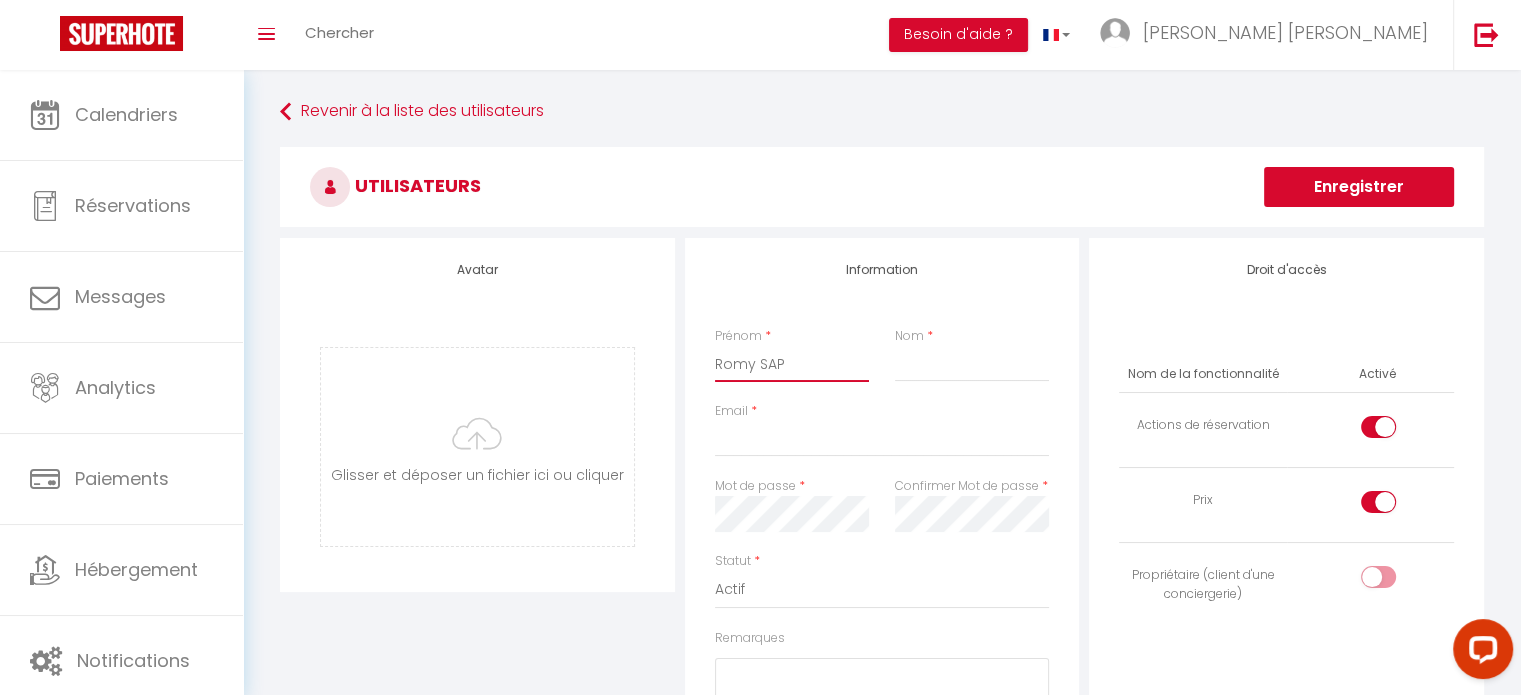 type on "Romy SAP" 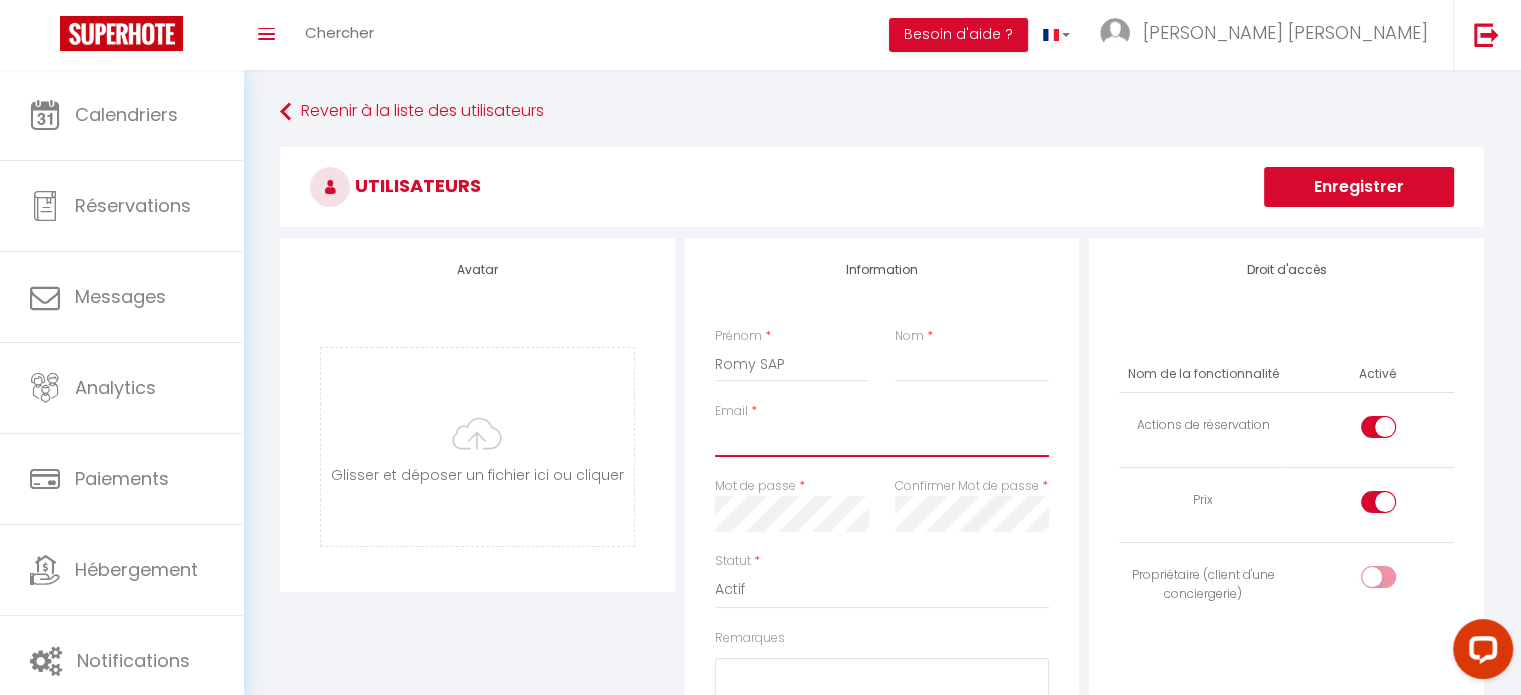 click on "Email" at bounding box center [882, 439] 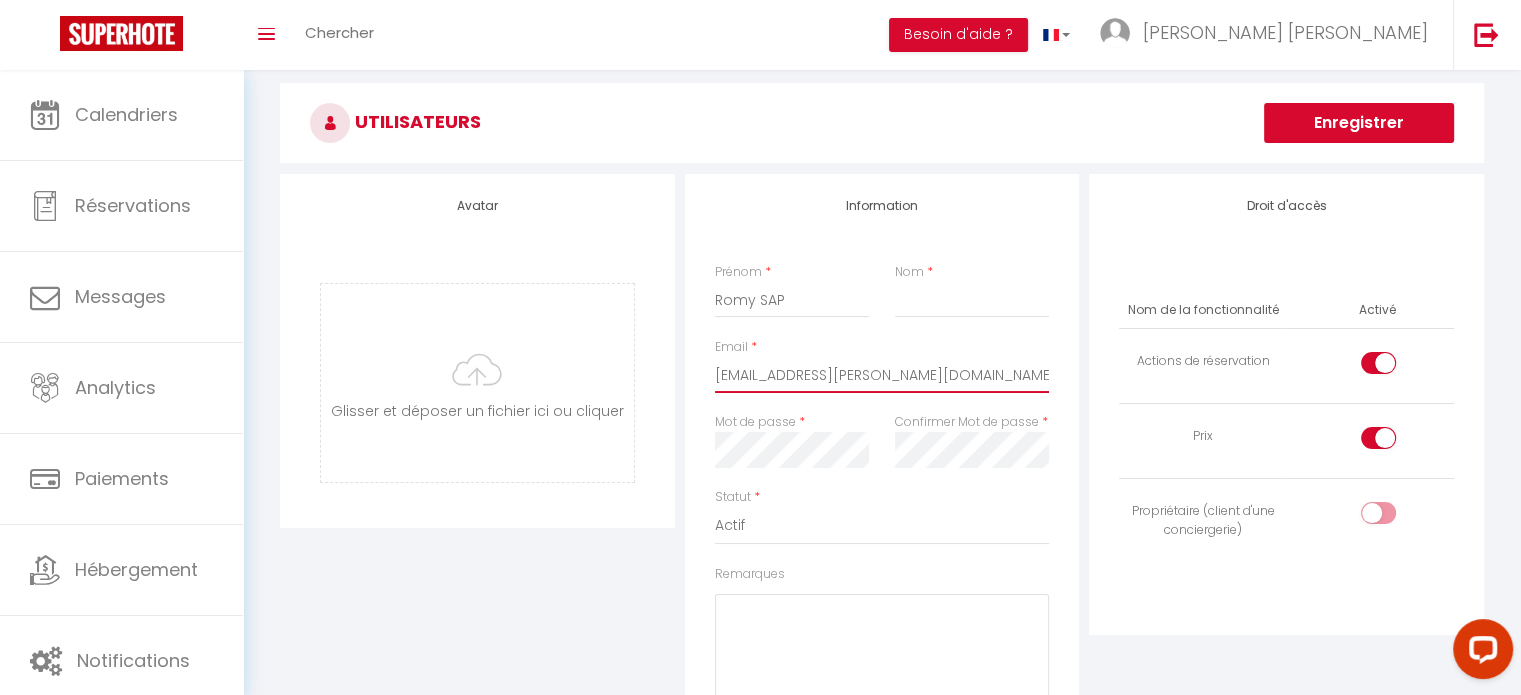 scroll, scrollTop: 66, scrollLeft: 0, axis: vertical 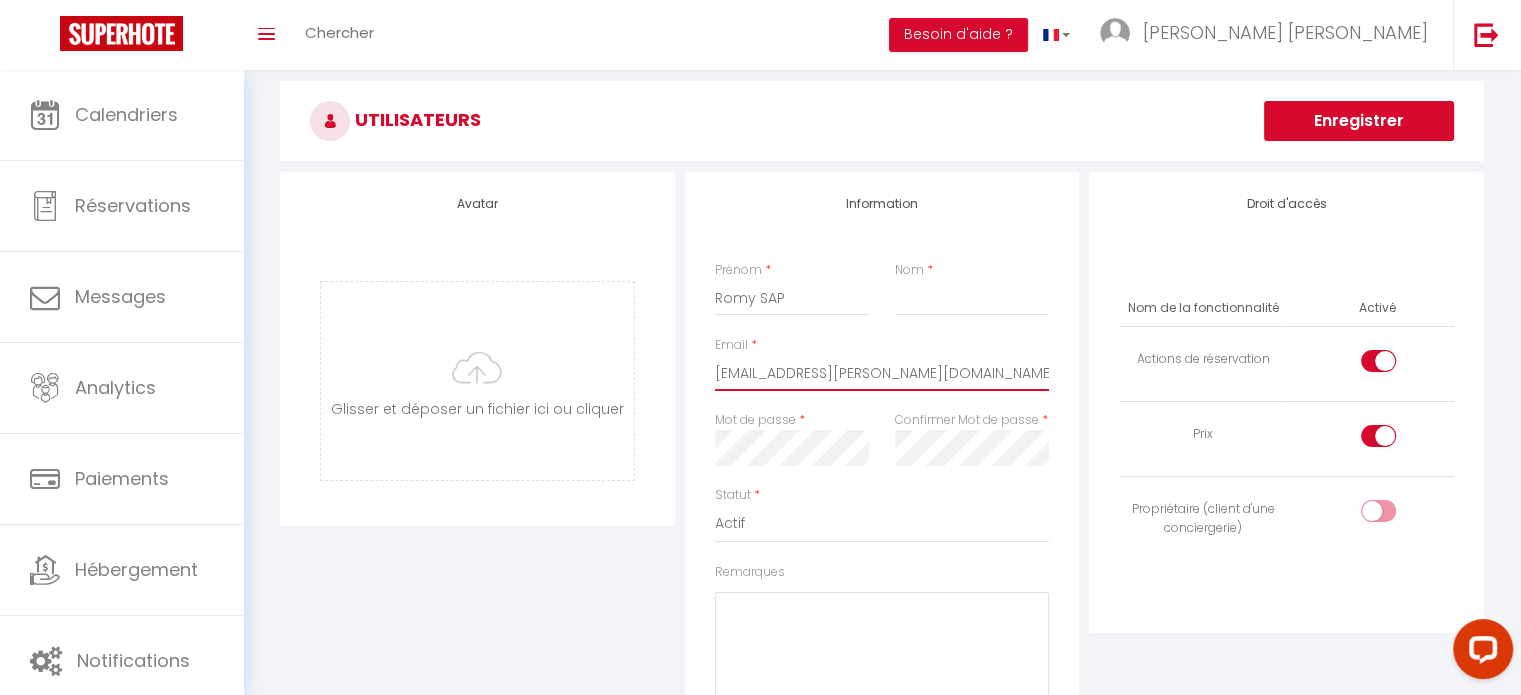 type on "mk.romilda@gmail.com" 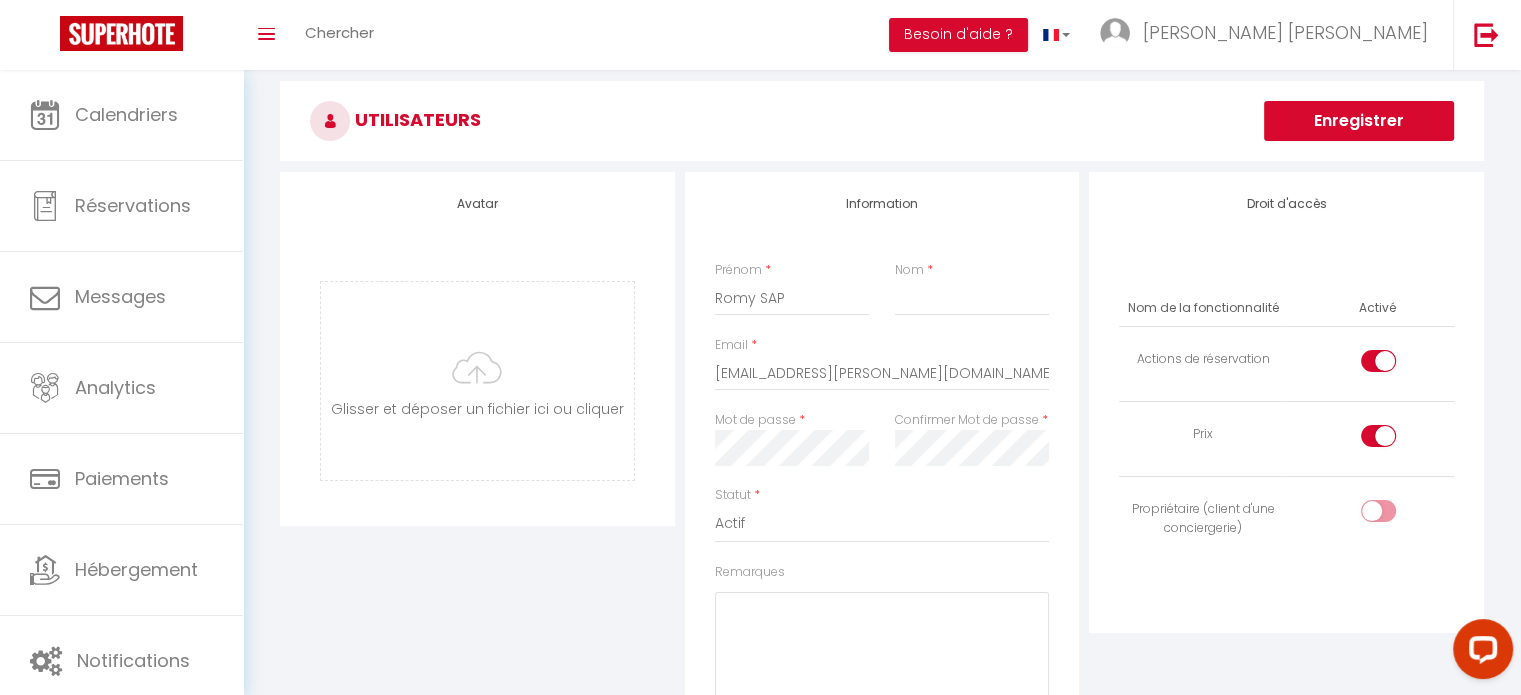 click on "Mot de passe   *" at bounding box center (792, 448) 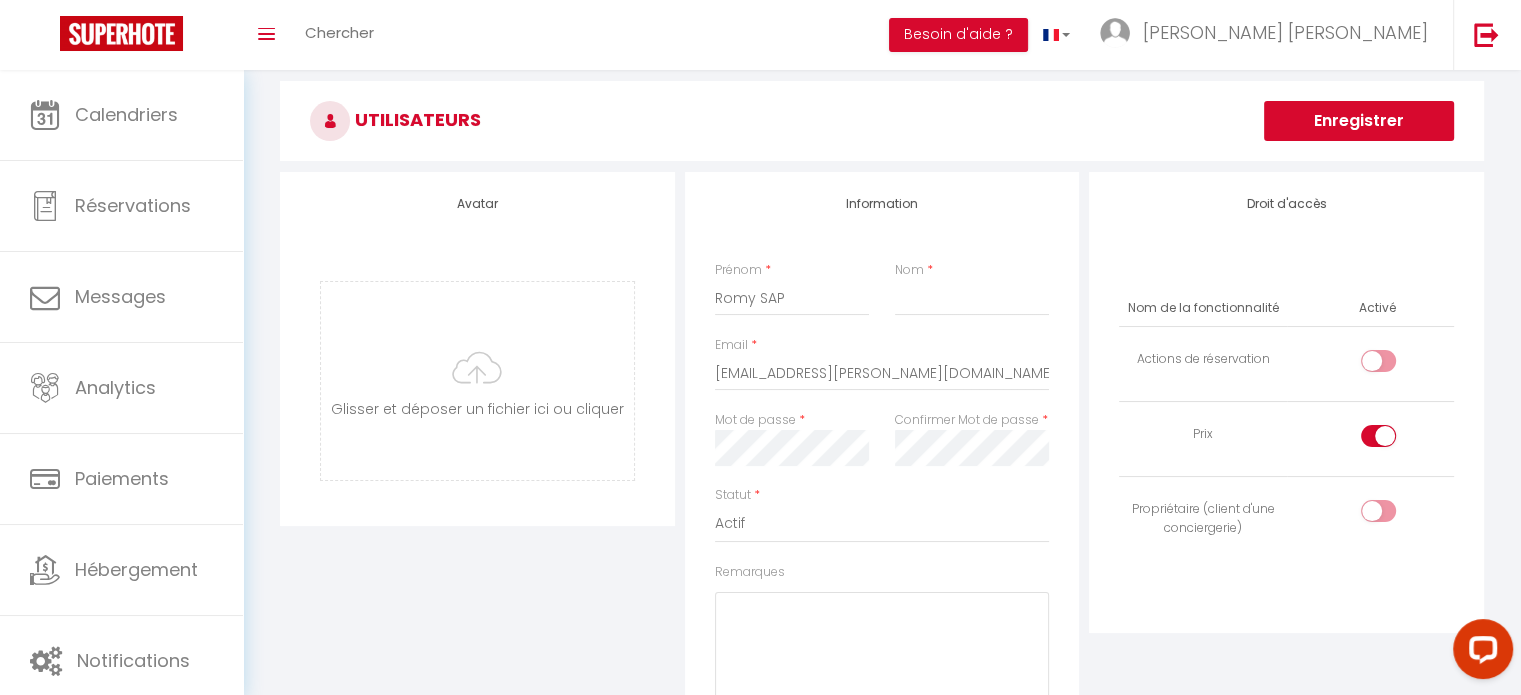 click at bounding box center (1395, 440) 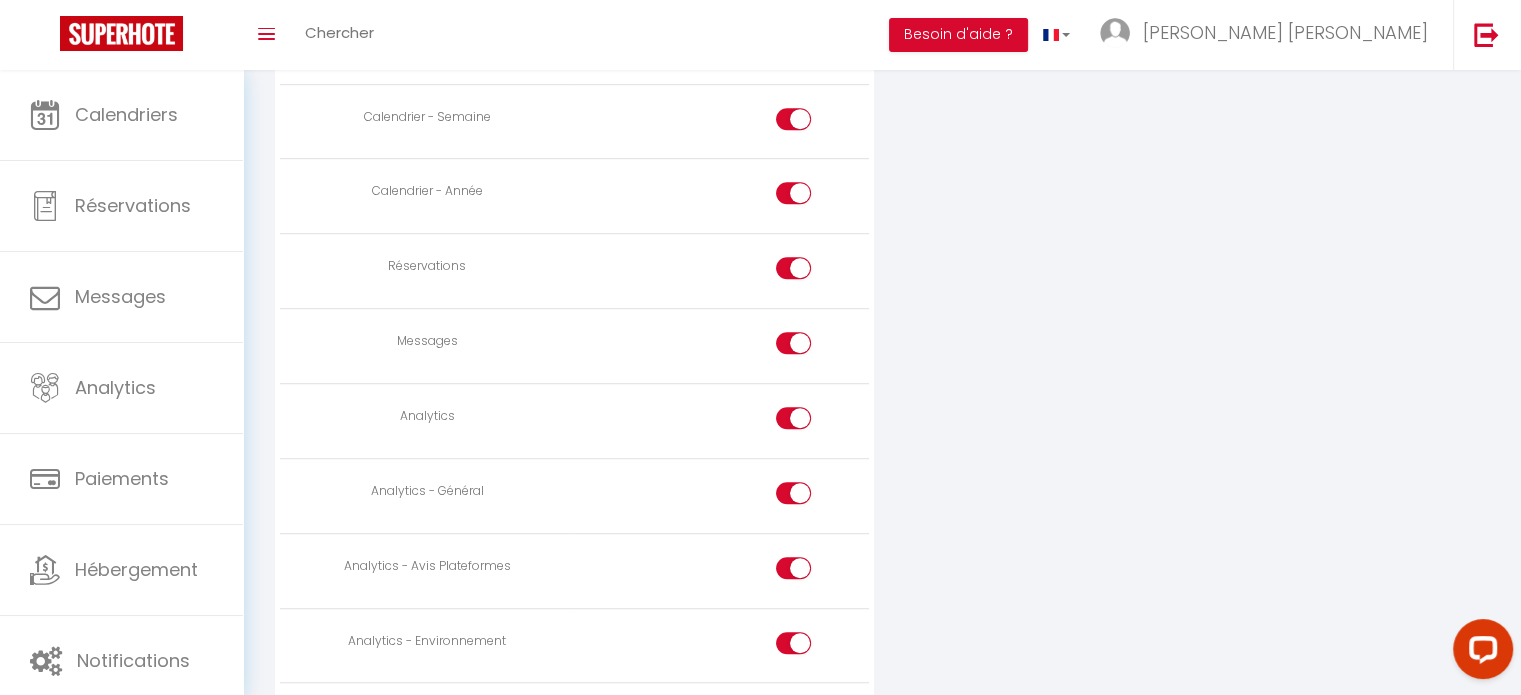 scroll, scrollTop: 1274, scrollLeft: 0, axis: vertical 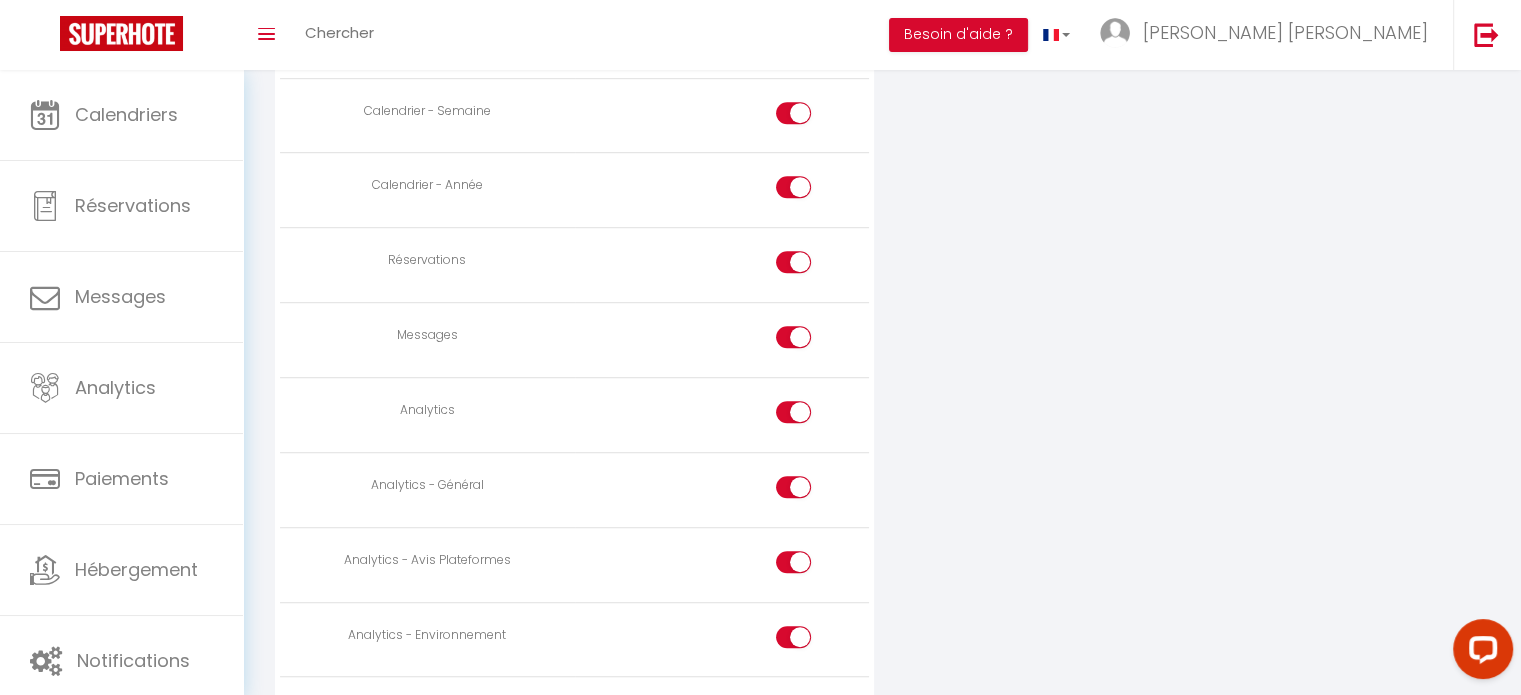click at bounding box center (810, 341) 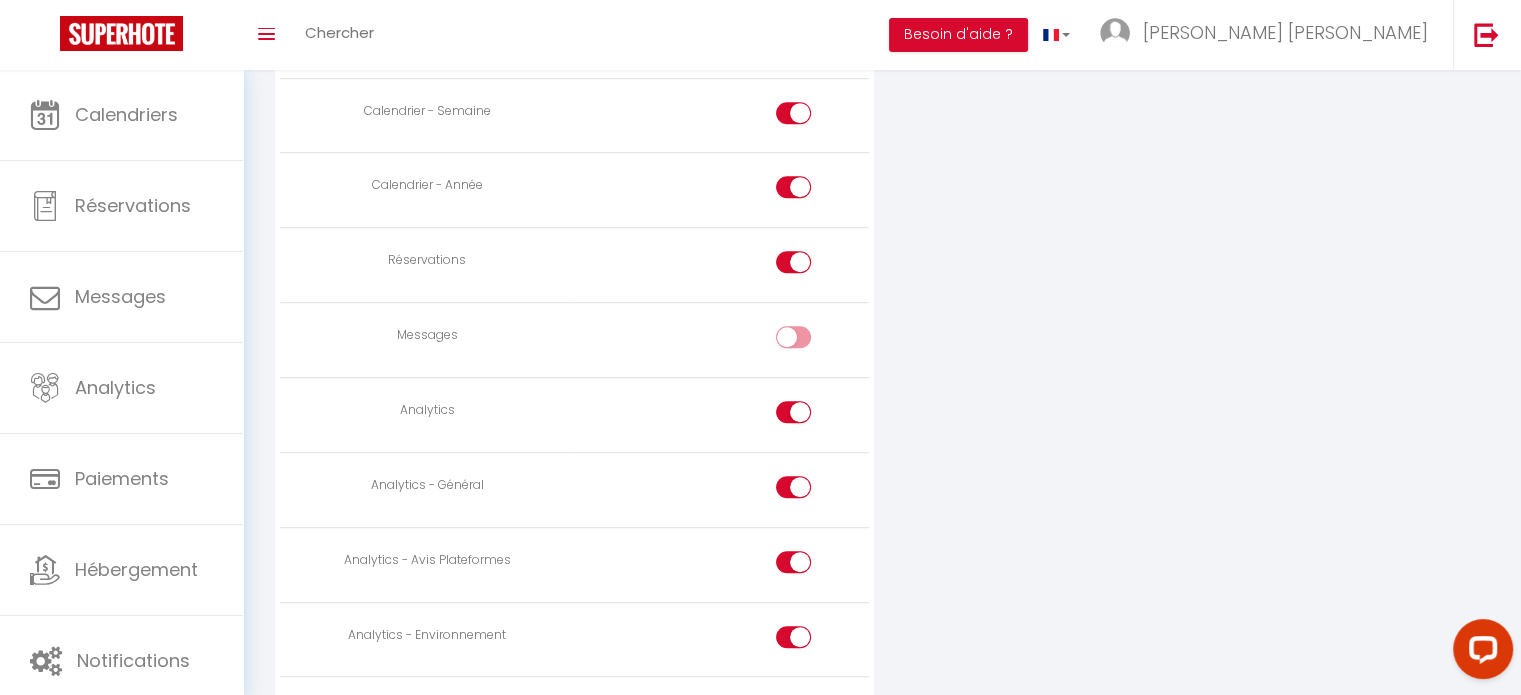 click at bounding box center (793, 412) 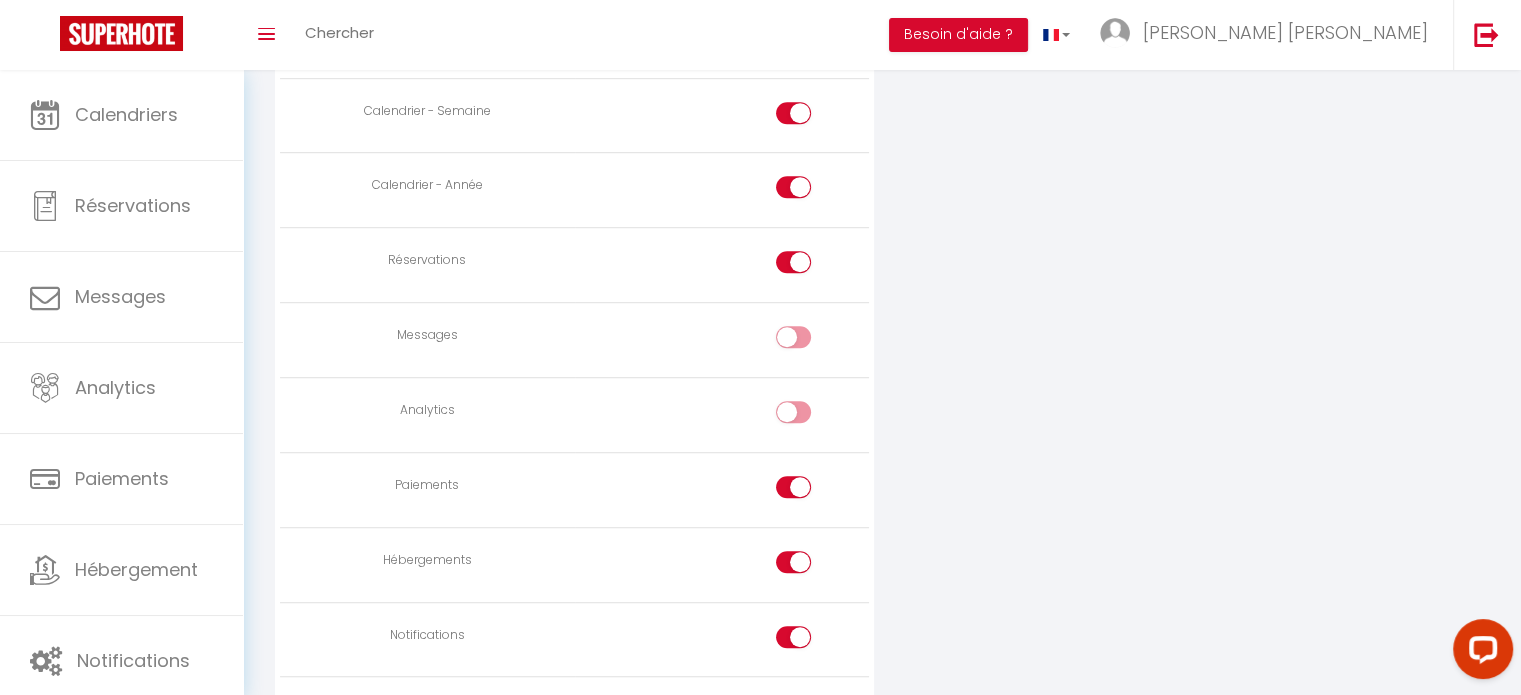 click at bounding box center (793, 487) 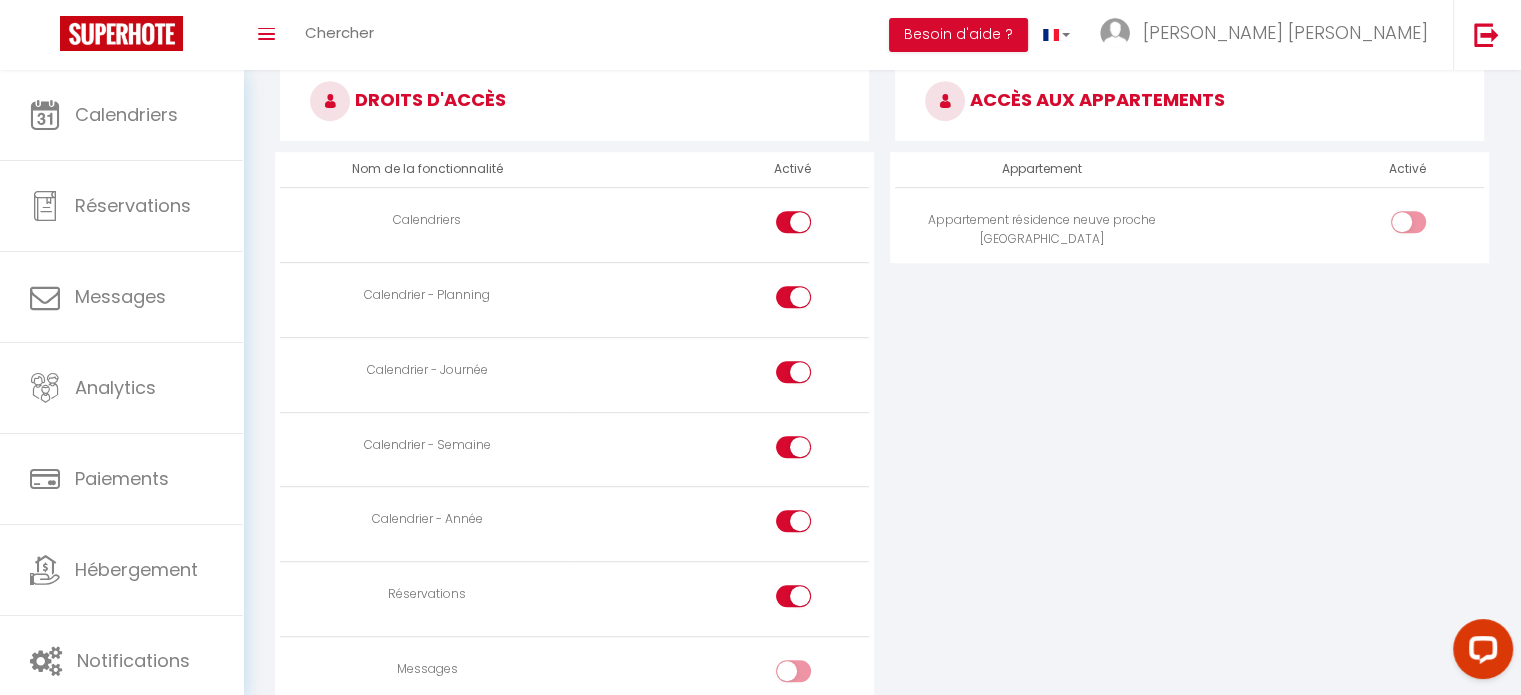 scroll, scrollTop: 840, scrollLeft: 0, axis: vertical 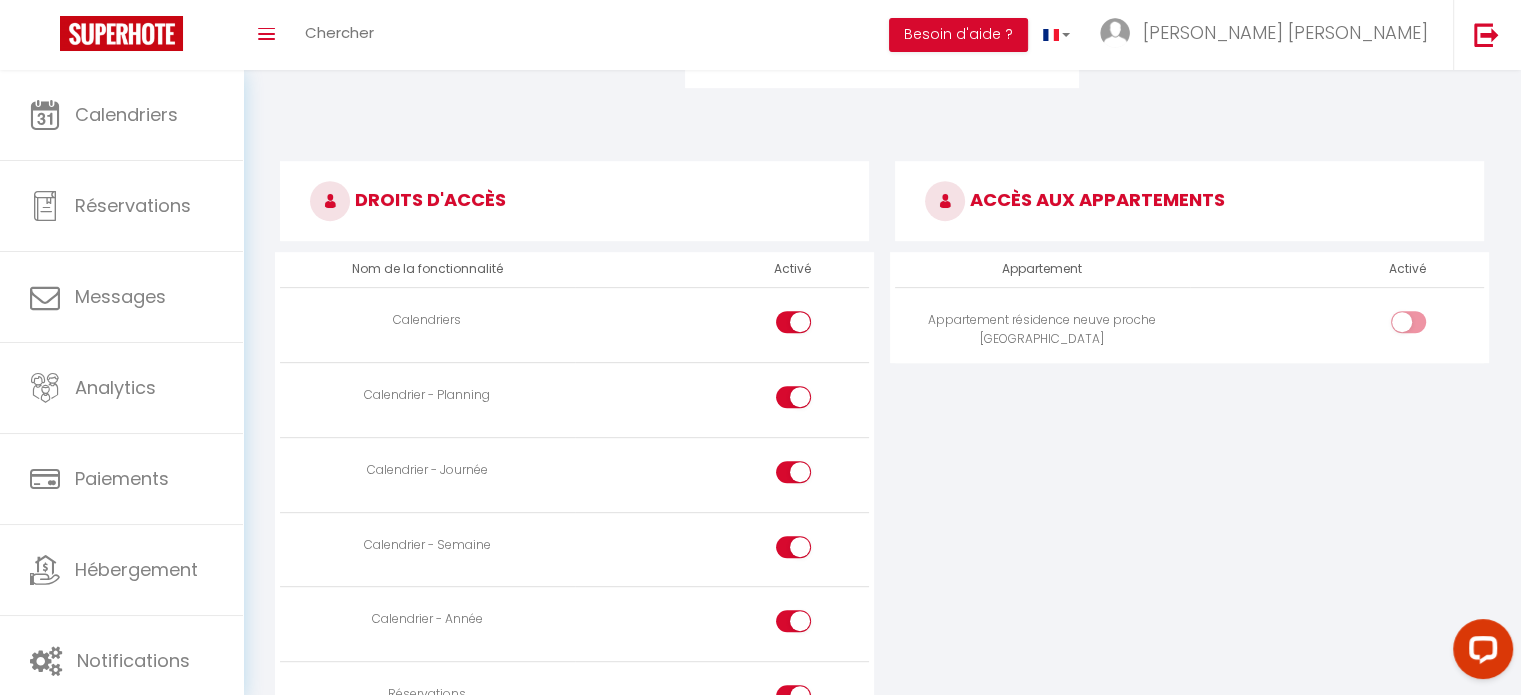 click at bounding box center (1408, 322) 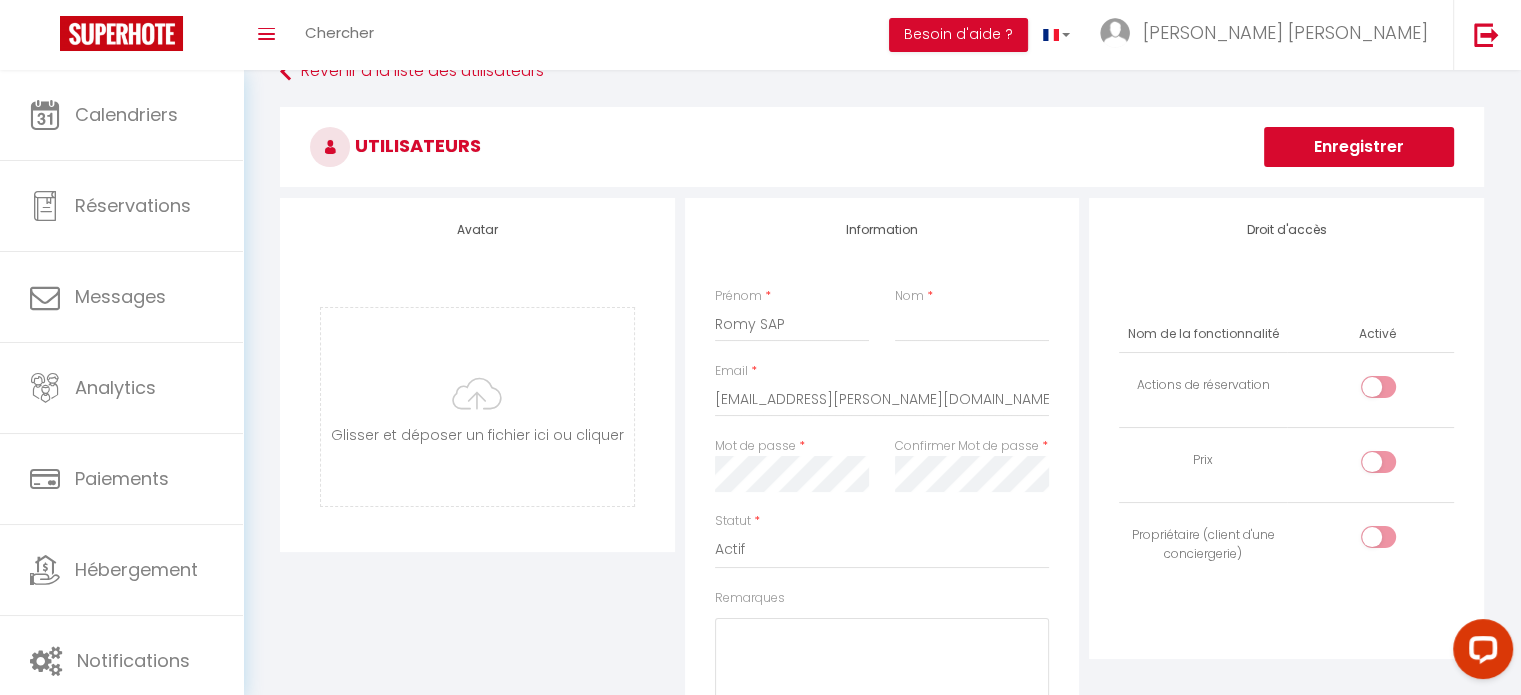 scroll, scrollTop: 0, scrollLeft: 0, axis: both 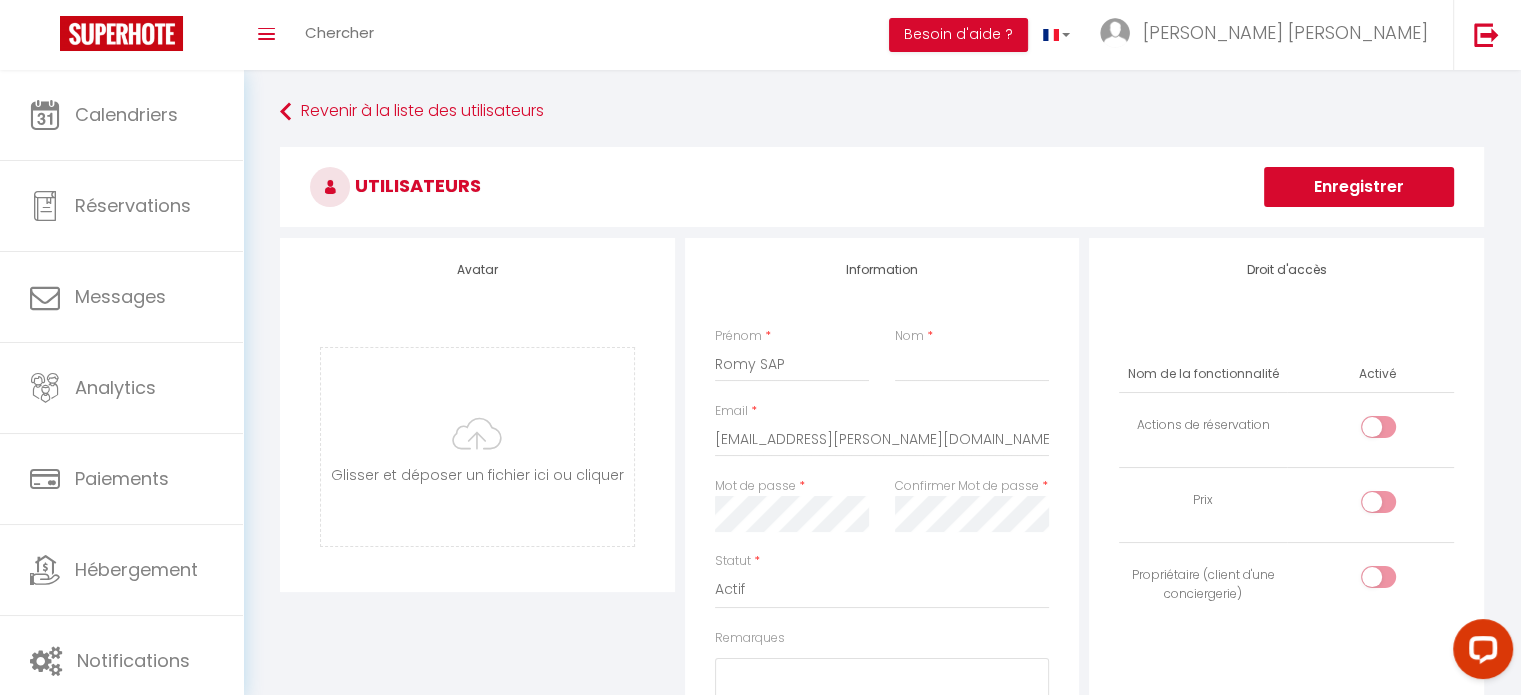 click on "Enregistrer" at bounding box center (1359, 187) 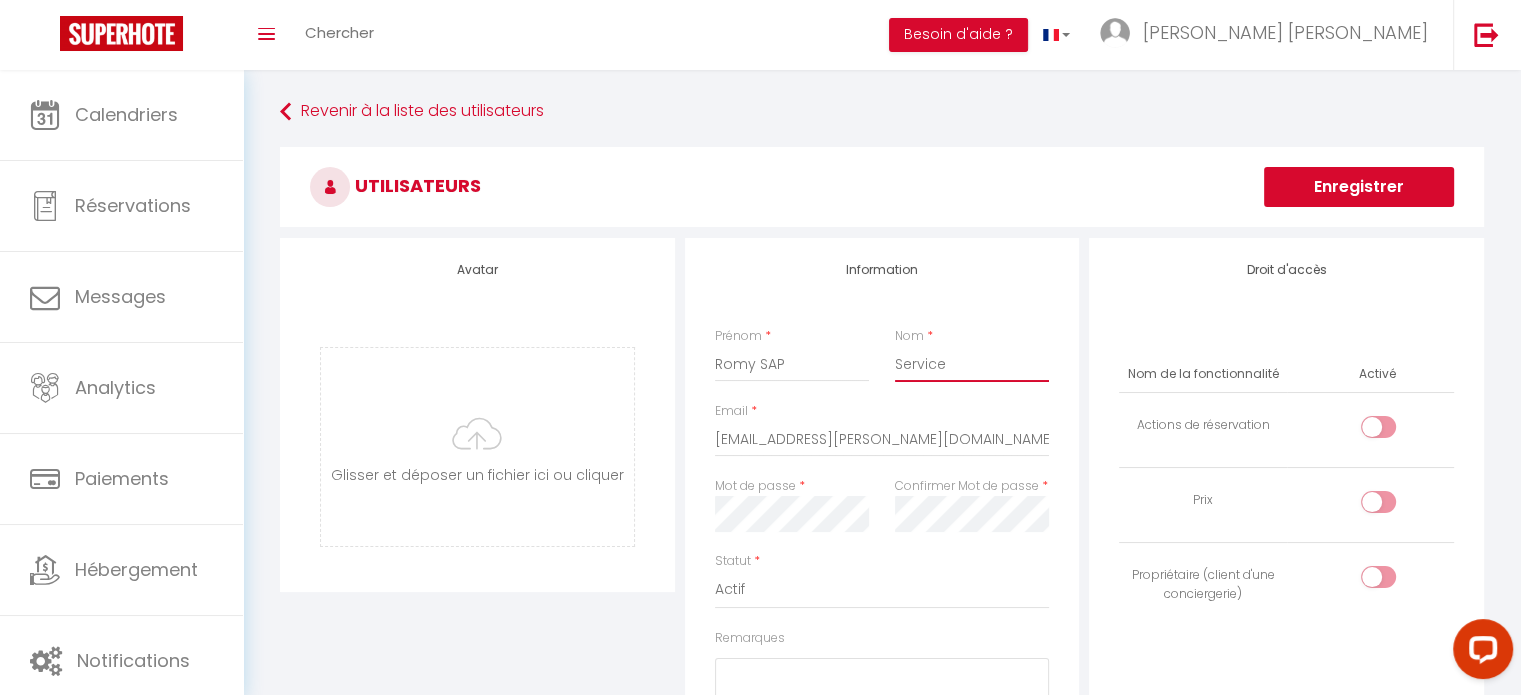 type on "Service" 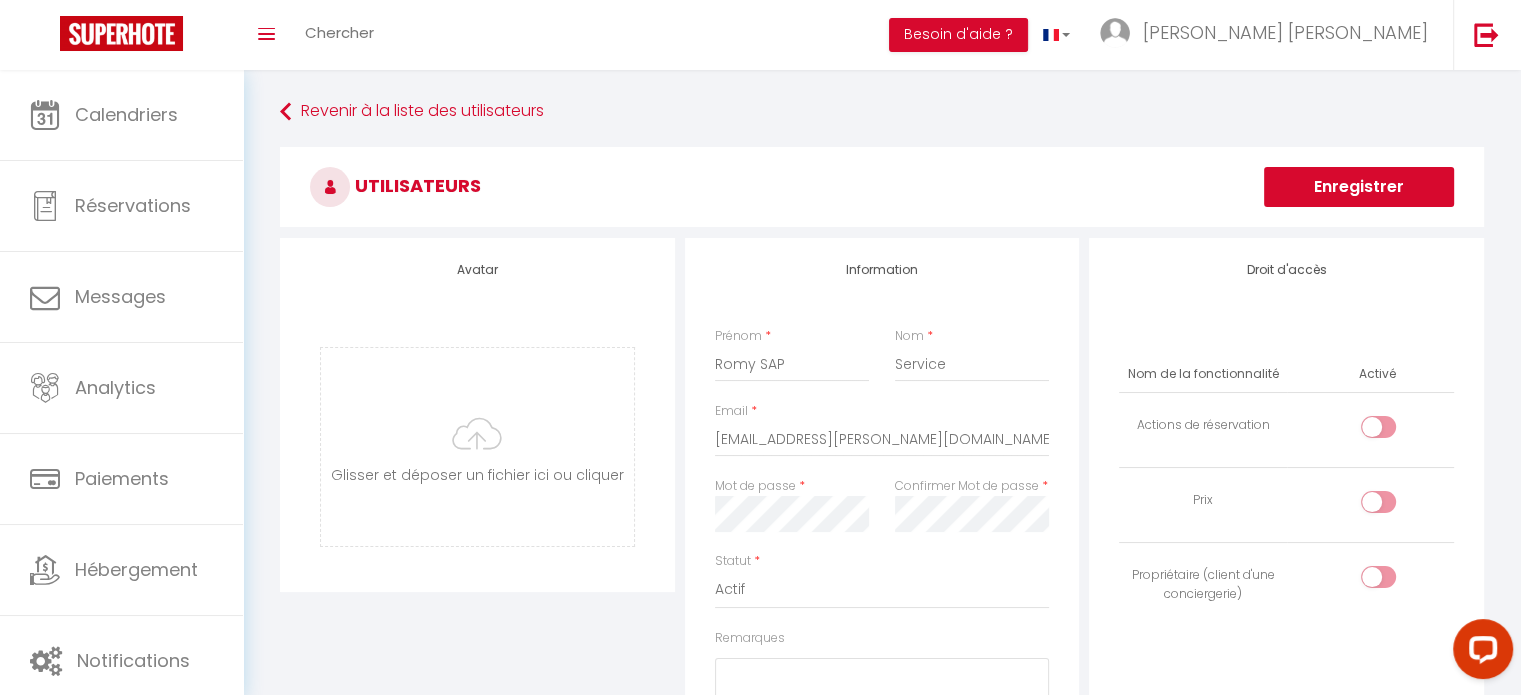 click on "Enregistrer" at bounding box center [1359, 187] 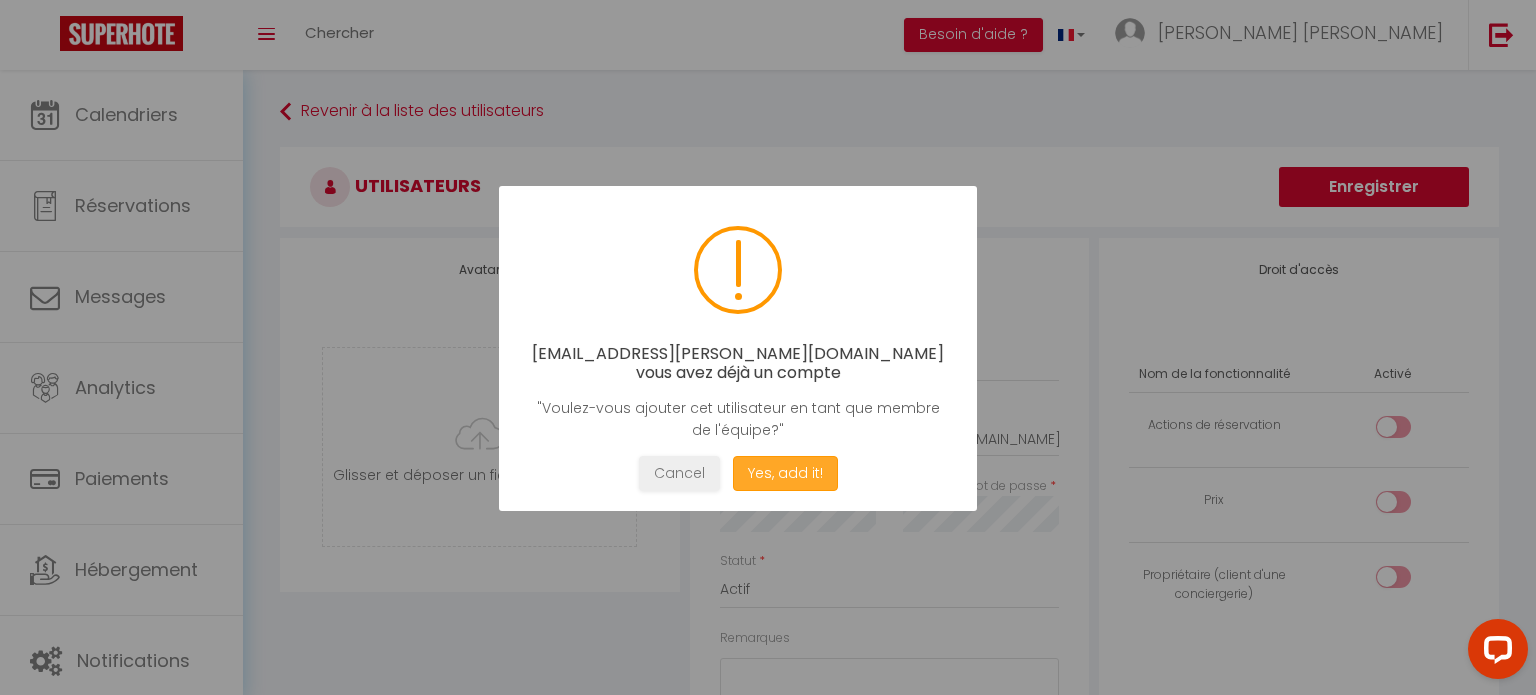 click on "Yes, add it!" at bounding box center (785, 473) 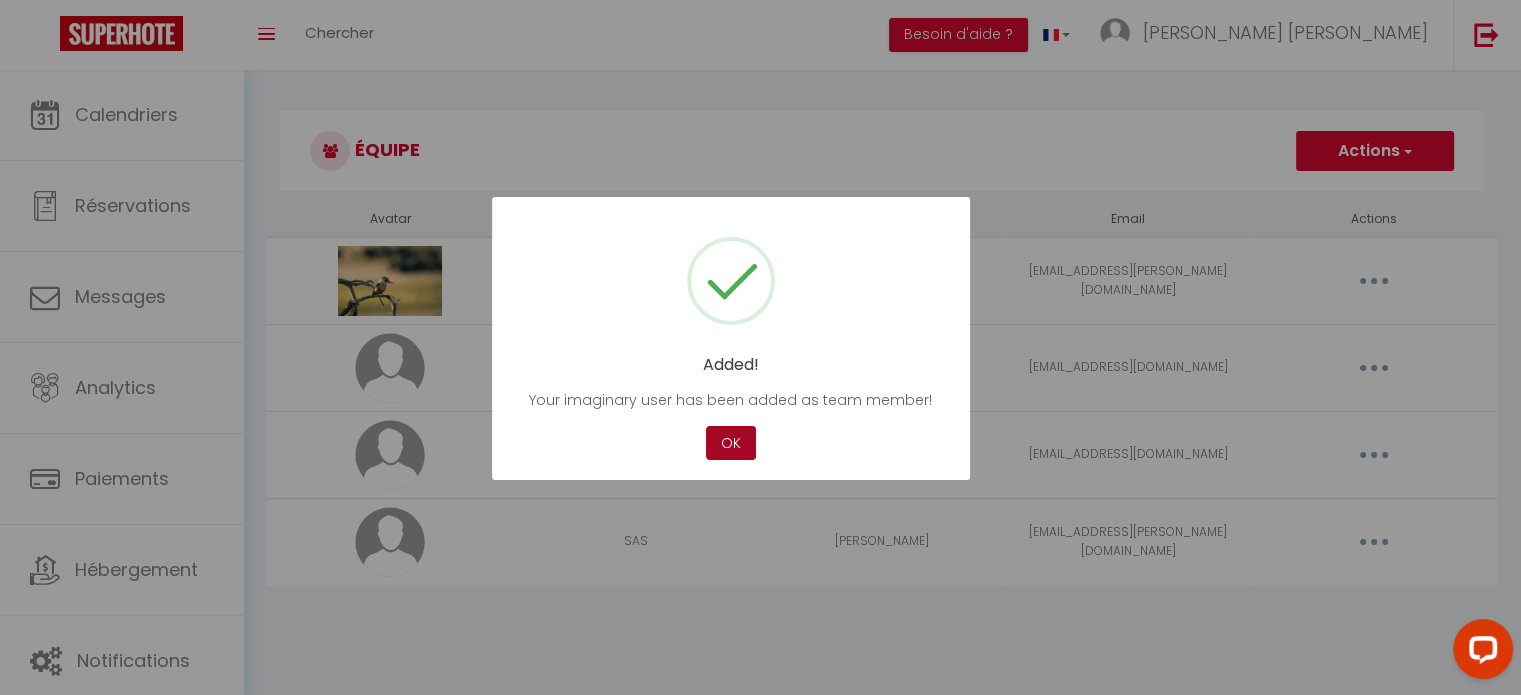 click on "OK" at bounding box center [731, 443] 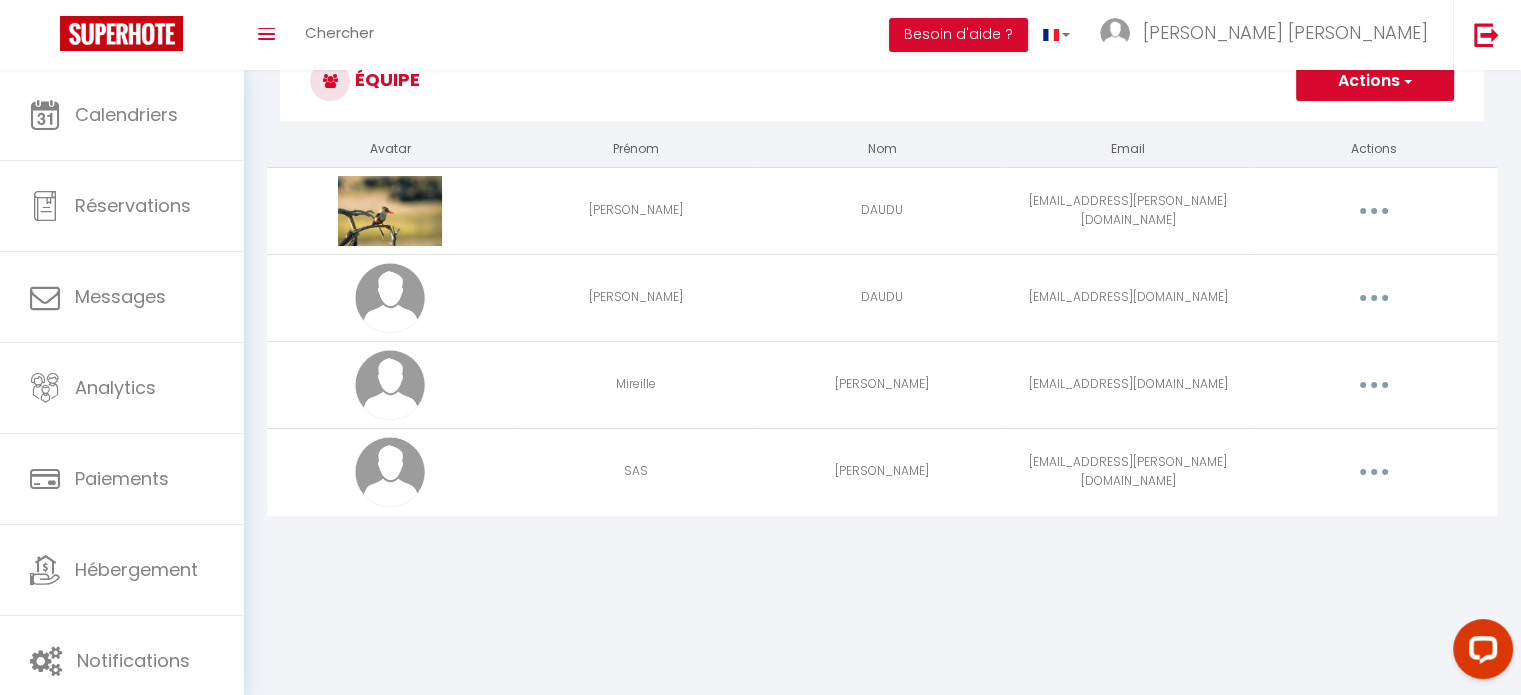 scroll, scrollTop: 0, scrollLeft: 0, axis: both 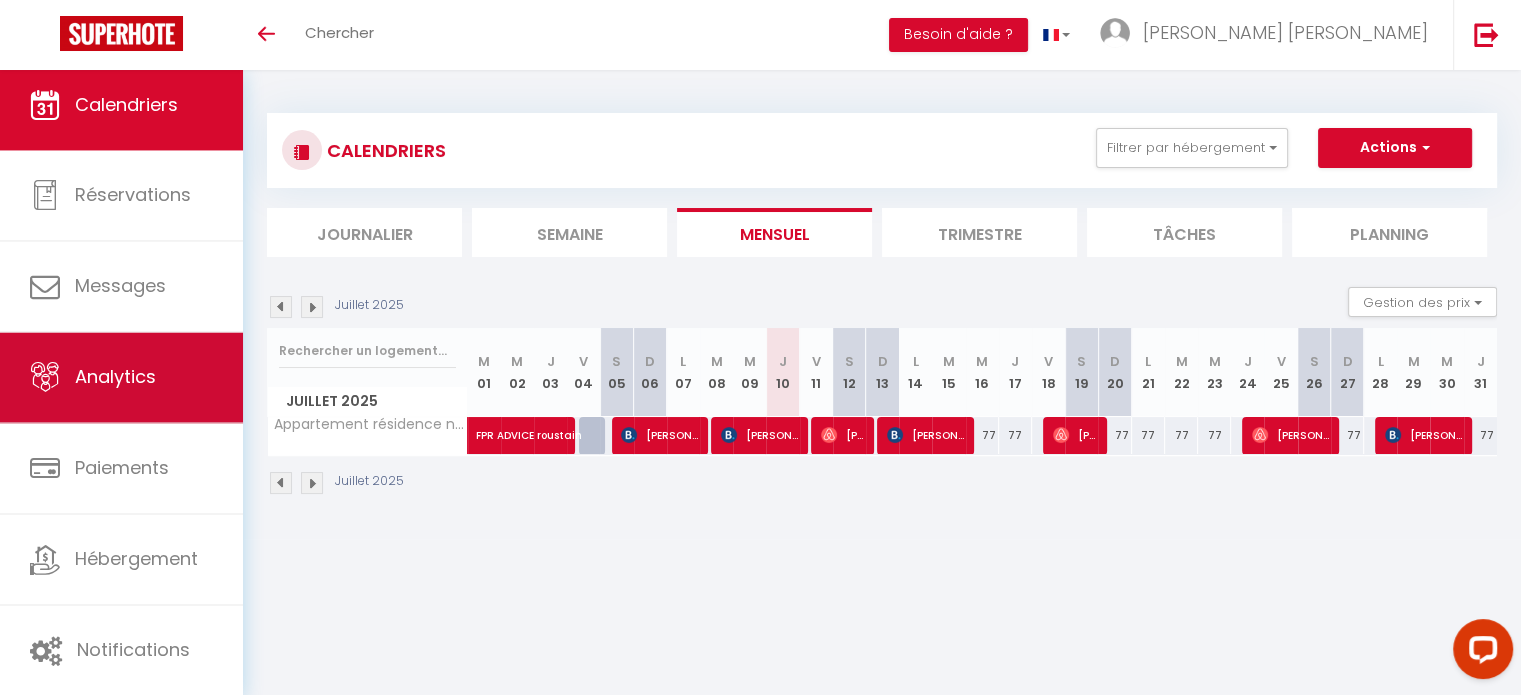 click on "Analytics" at bounding box center [121, 378] 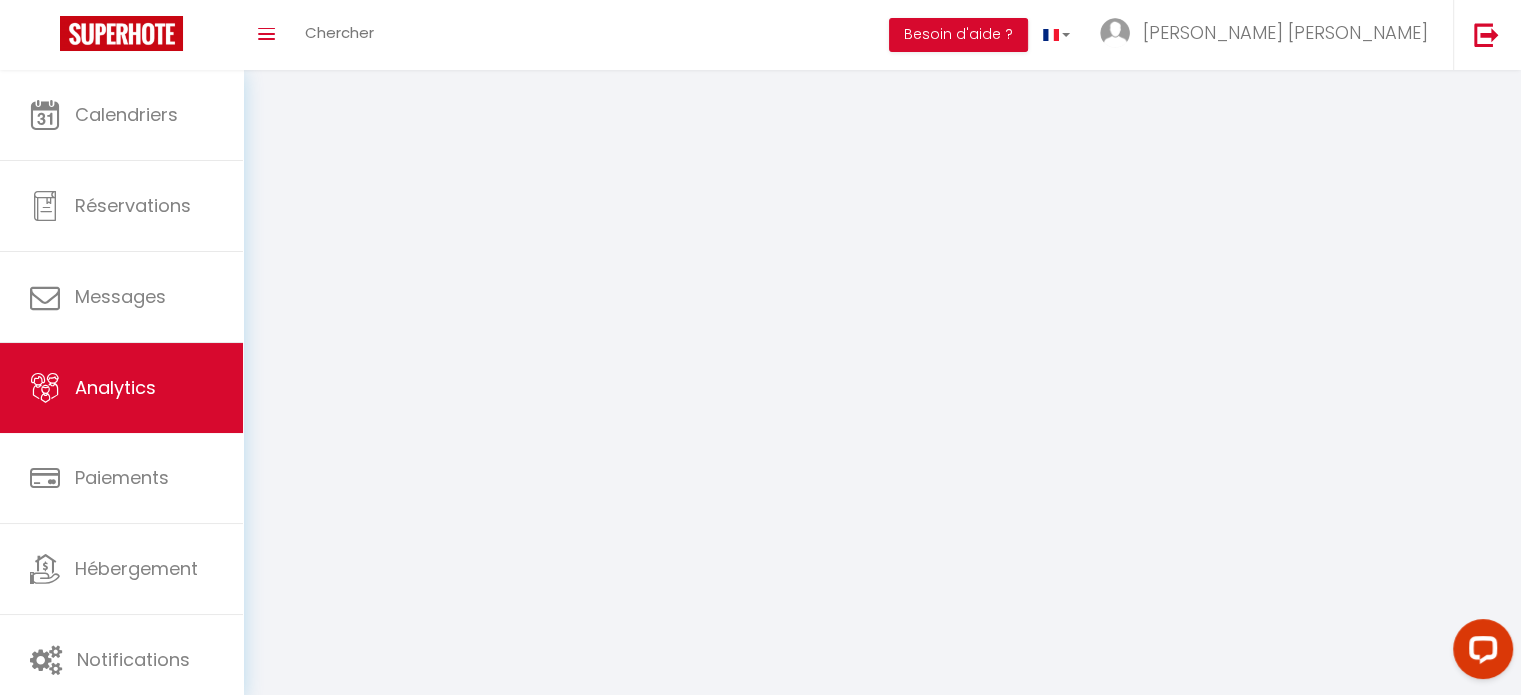 select on "2025" 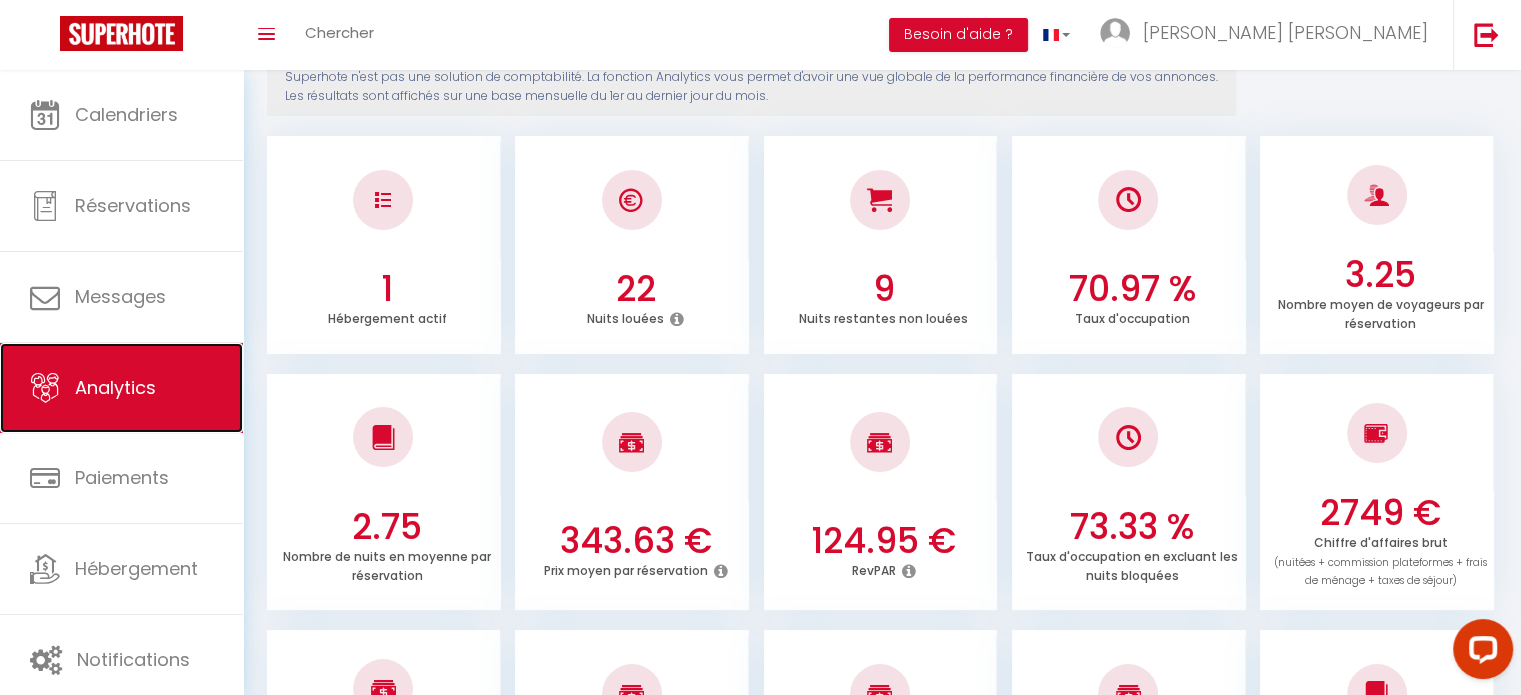 scroll, scrollTop: 0, scrollLeft: 0, axis: both 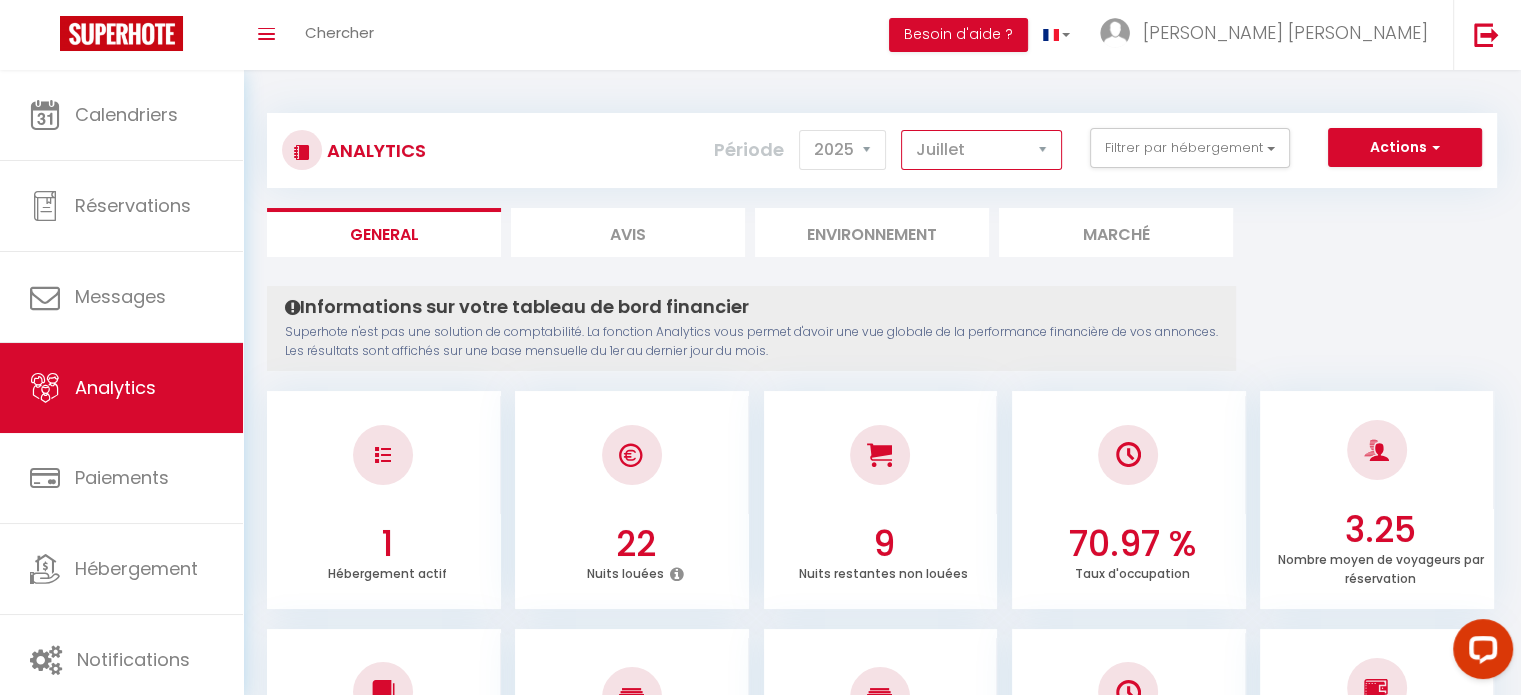 click on "[PERSON_NAME]   Mars   [PERSON_NAME]   Juin   Juillet   Août   Septembre   Octobre   Novembre   Décembre" at bounding box center (981, 150) 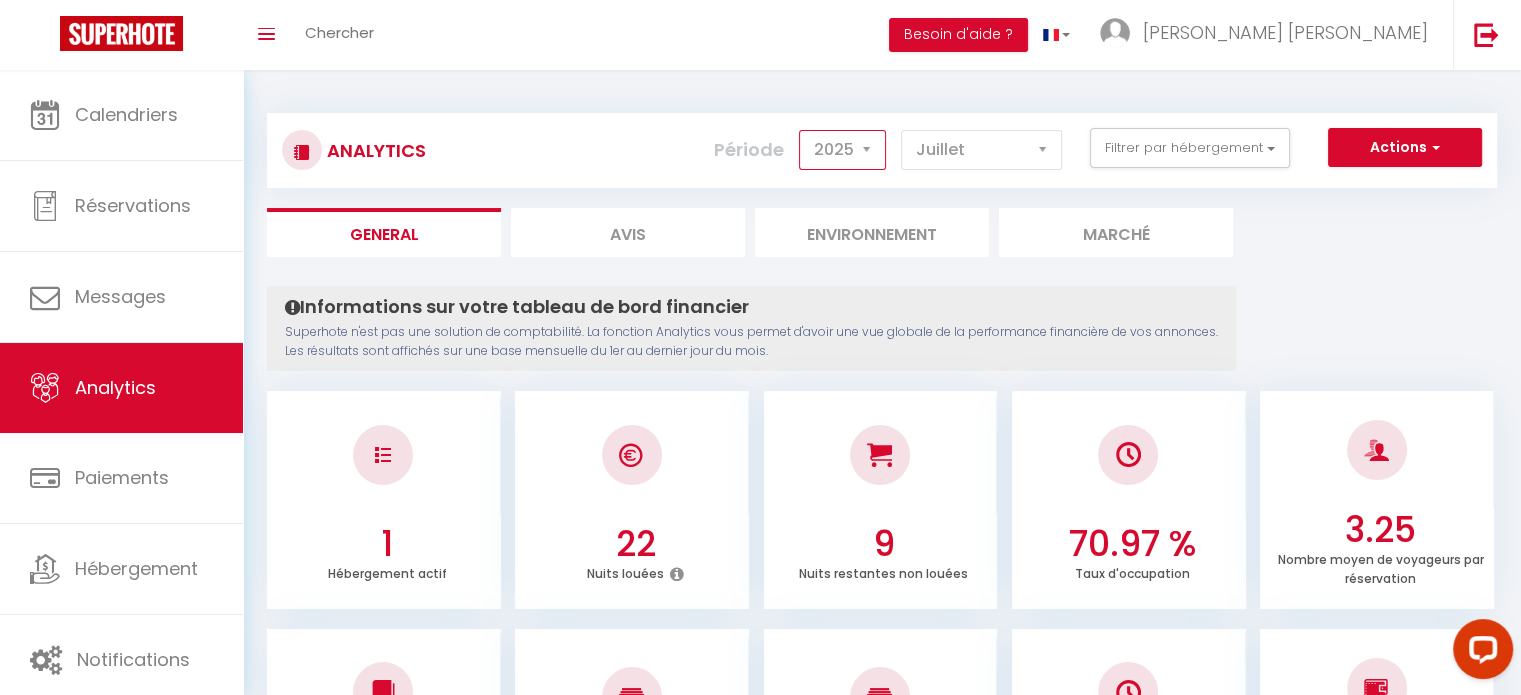 click on "2014 2015 2016 2017 2018 2019 2020 2021 2022 2023 2024 2025 2026 2027" at bounding box center (842, 150) 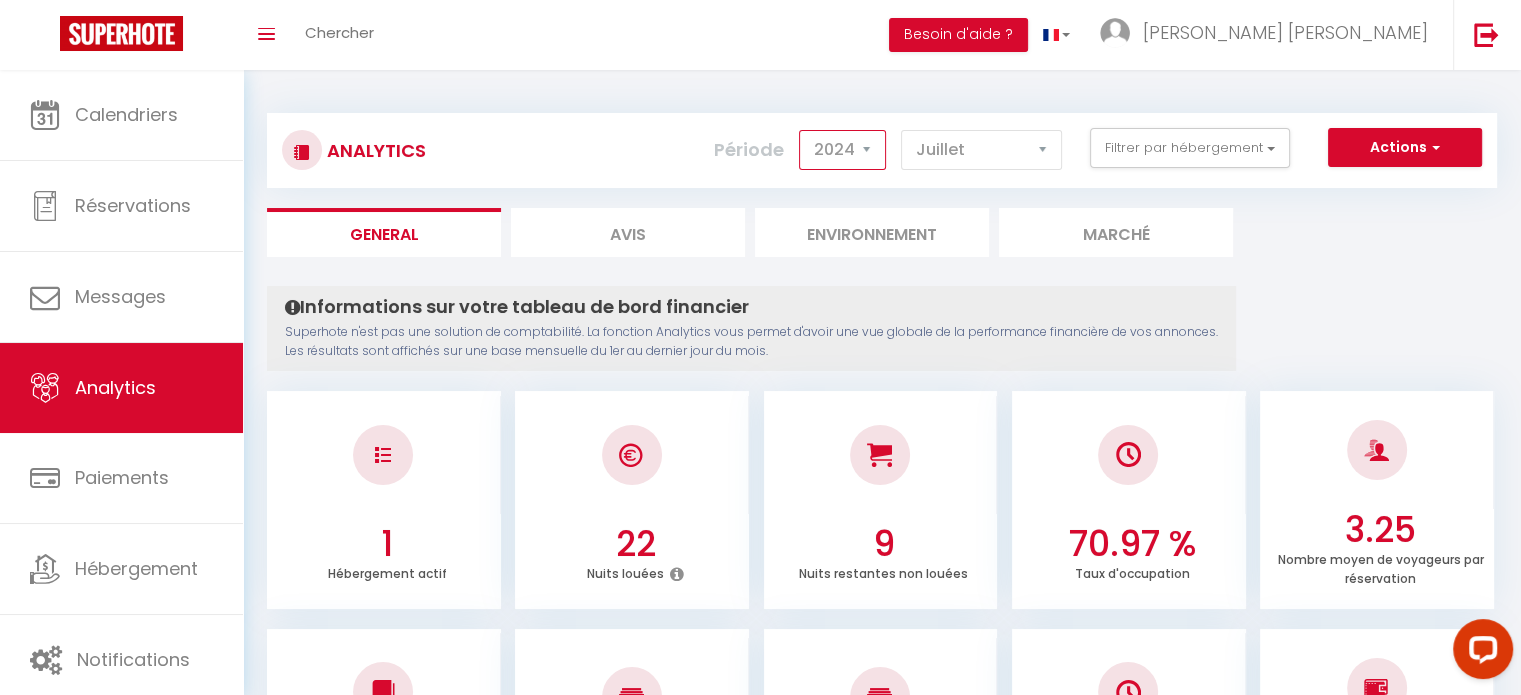 click on "2014 2015 2016 2017 2018 2019 2020 2021 2022 2023 2024 2025 2026 2027" at bounding box center [842, 150] 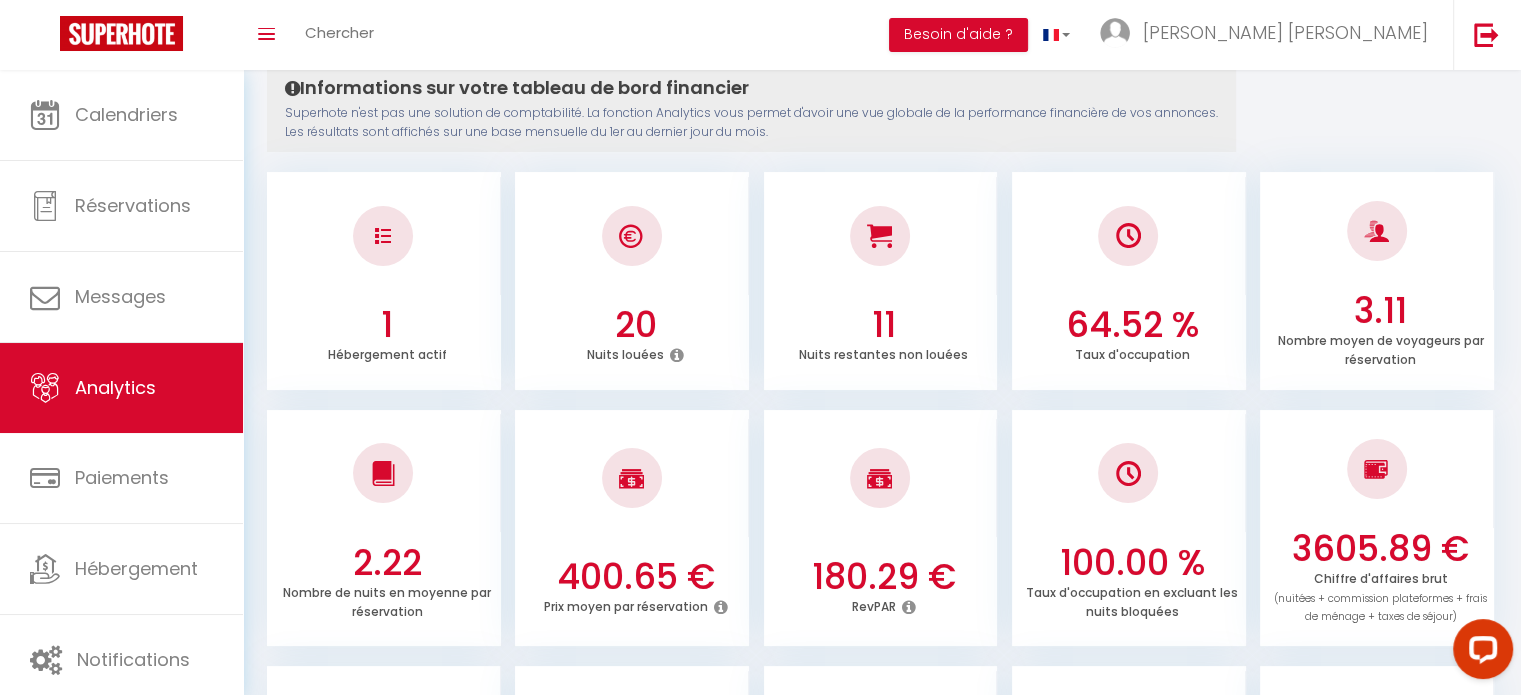 scroll, scrollTop: 0, scrollLeft: 0, axis: both 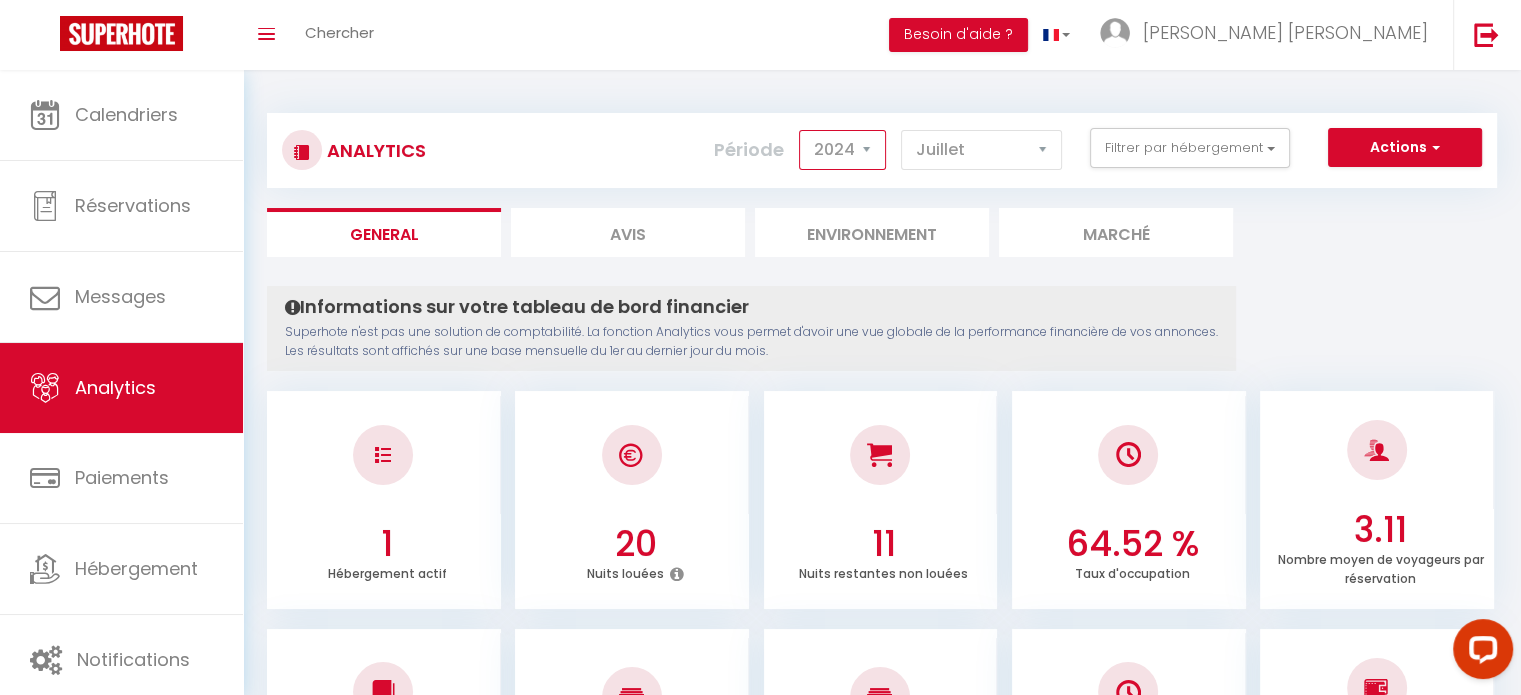 click on "2014 2015 2016 2017 2018 2019 2020 2021 2022 2023 2024 2025 2026 2027" at bounding box center [842, 150] 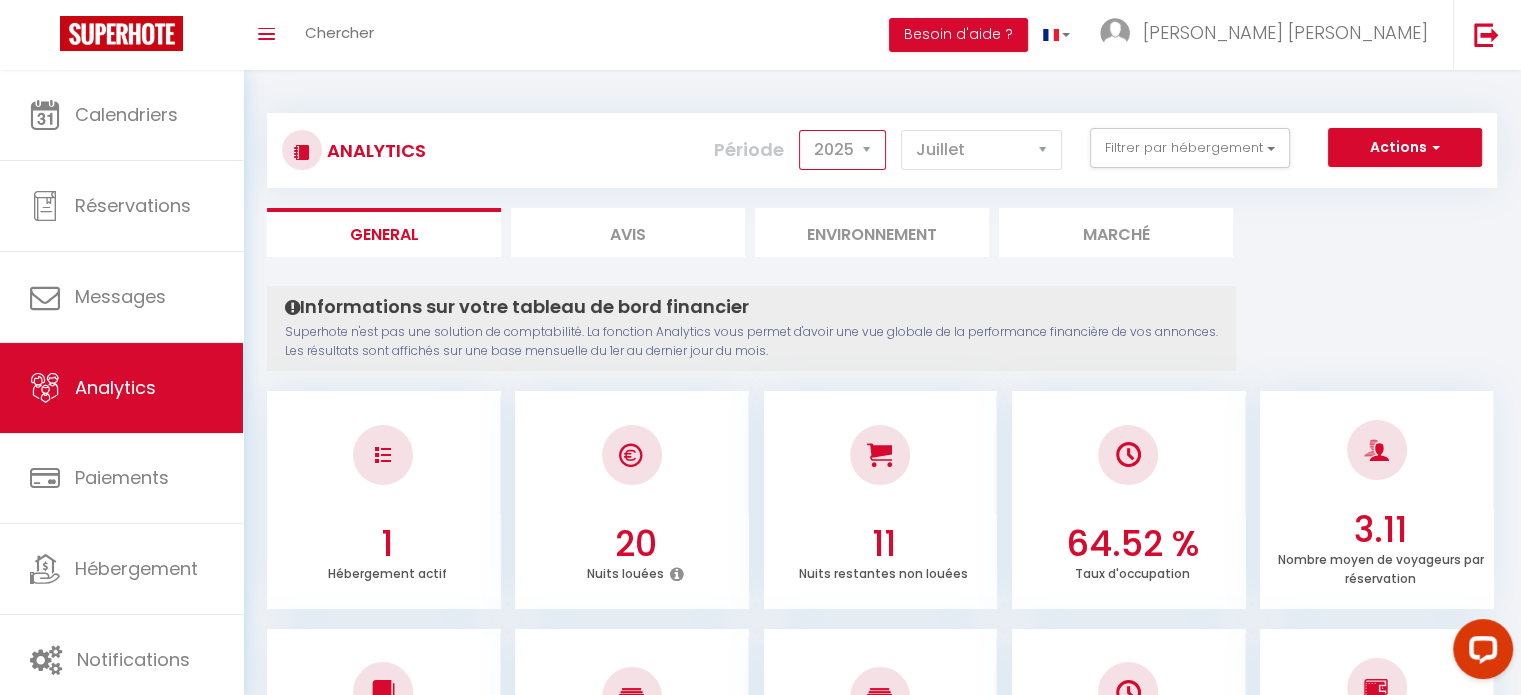 click on "2014 2015 2016 2017 2018 2019 2020 2021 2022 2023 2024 2025 2026 2027" at bounding box center (842, 150) 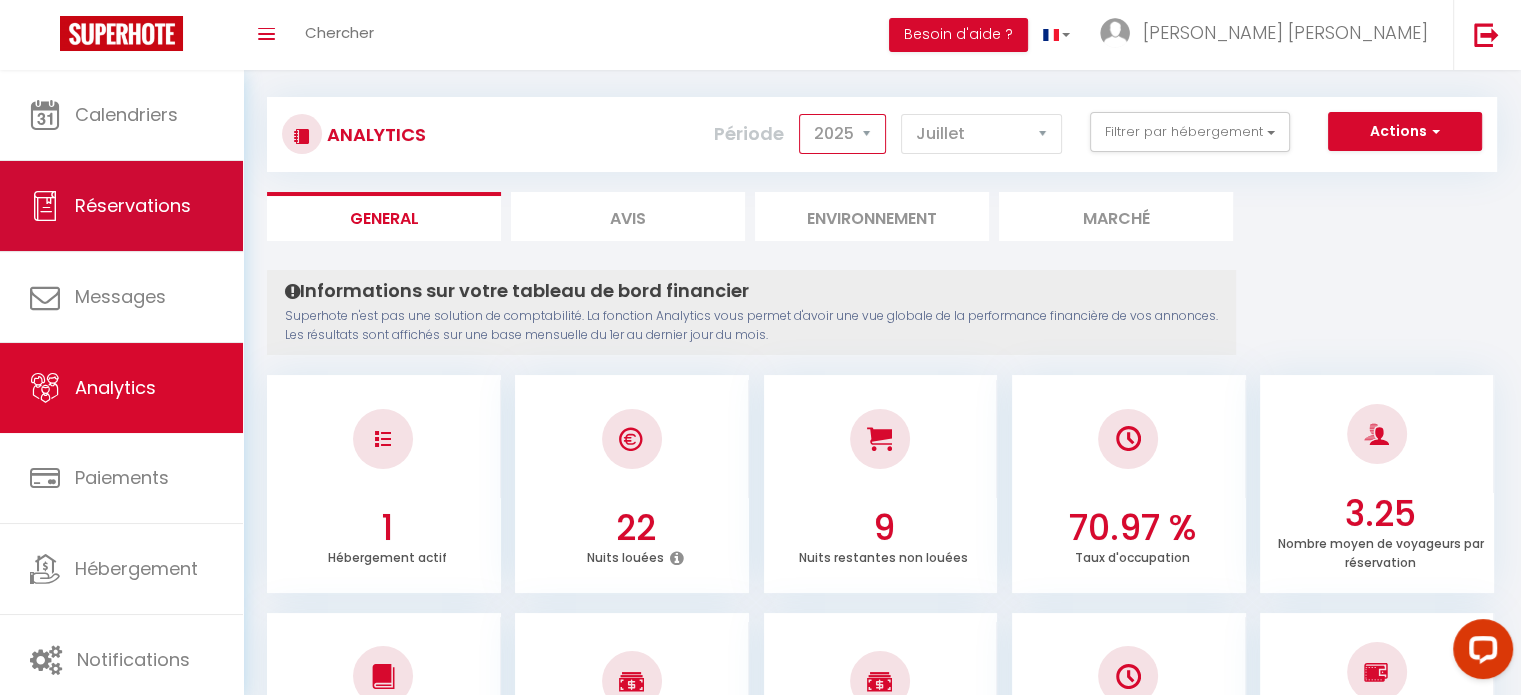 scroll, scrollTop: 0, scrollLeft: 0, axis: both 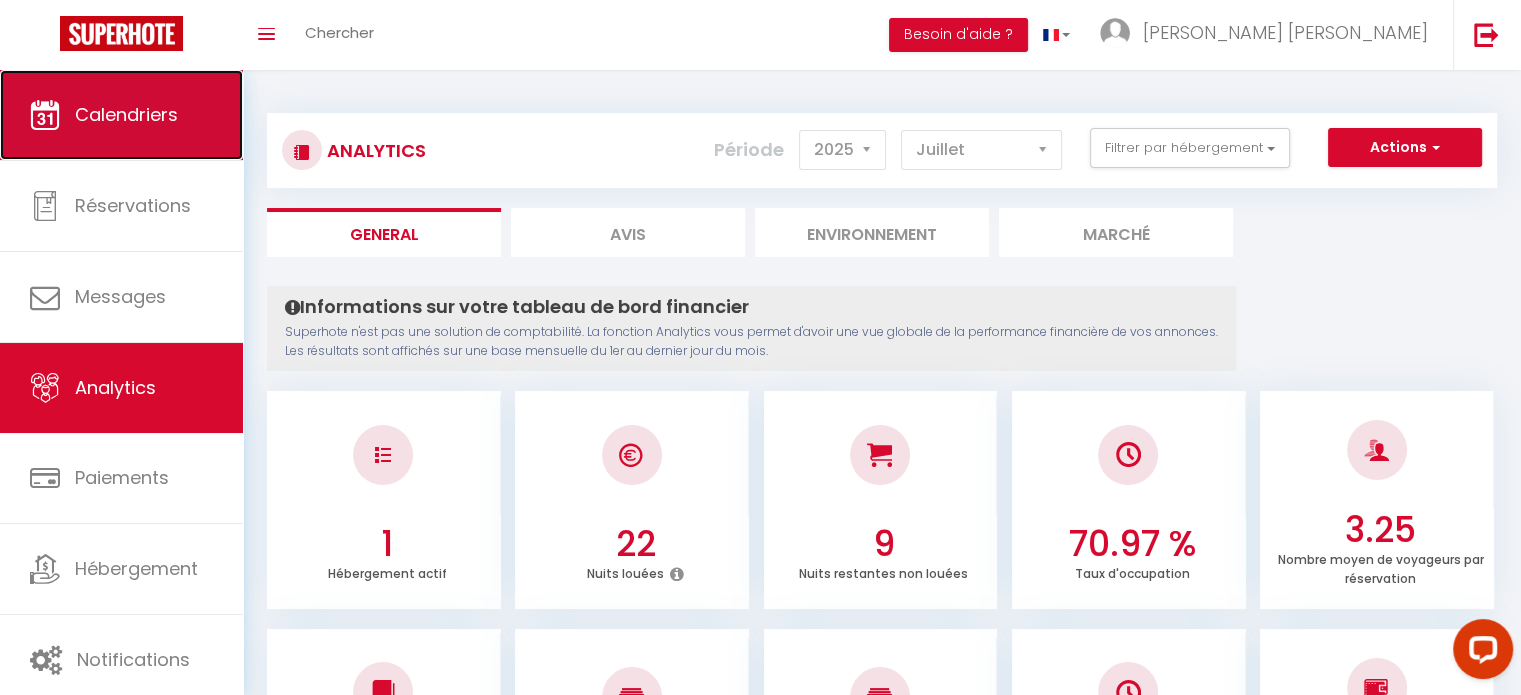 click on "Calendriers" at bounding box center [126, 114] 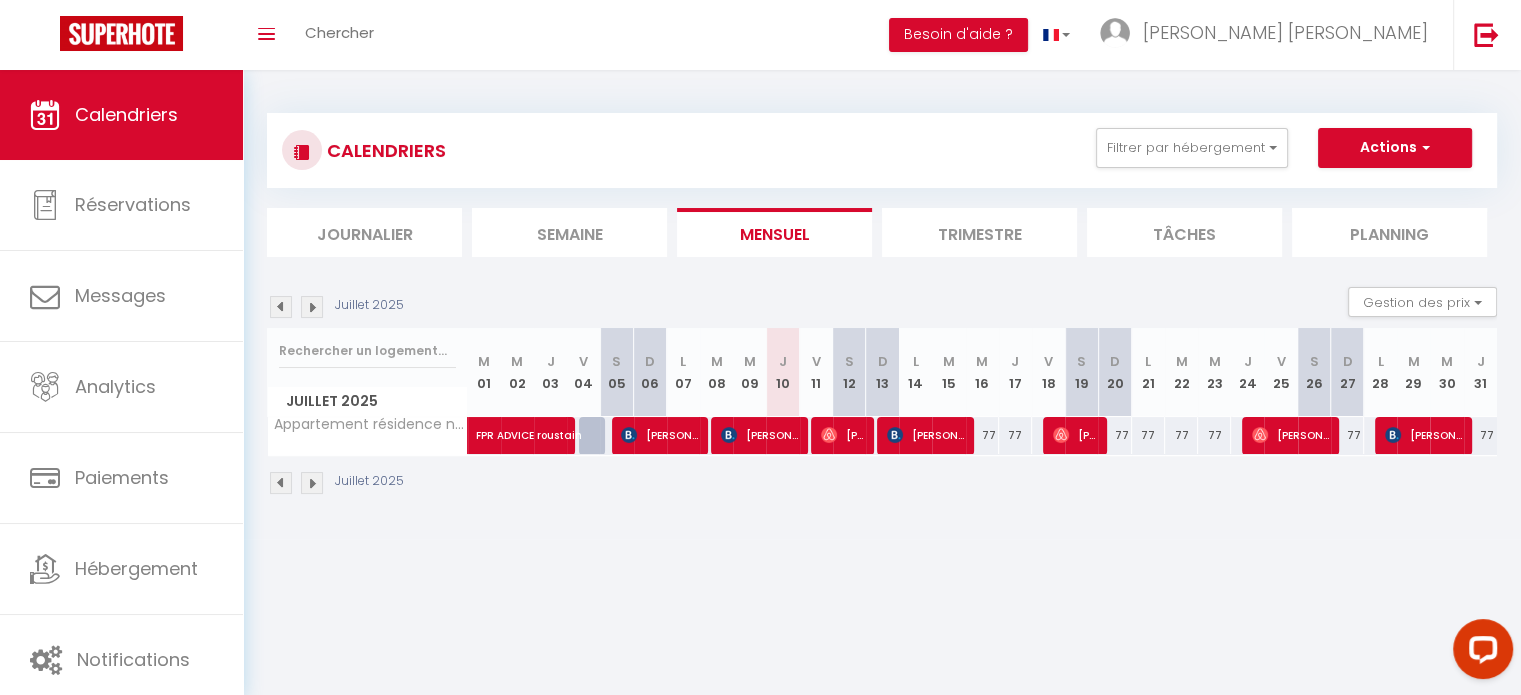 scroll, scrollTop: 70, scrollLeft: 0, axis: vertical 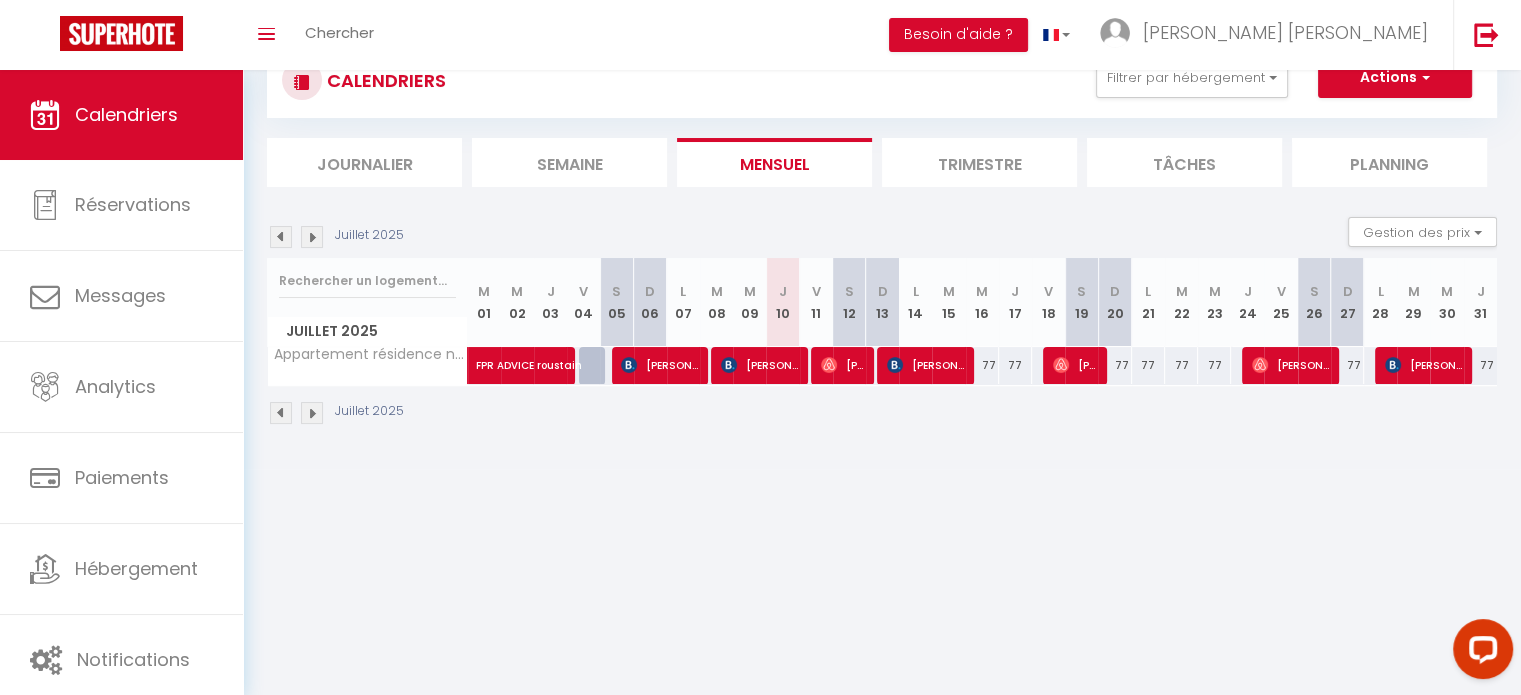 click at bounding box center (312, 237) 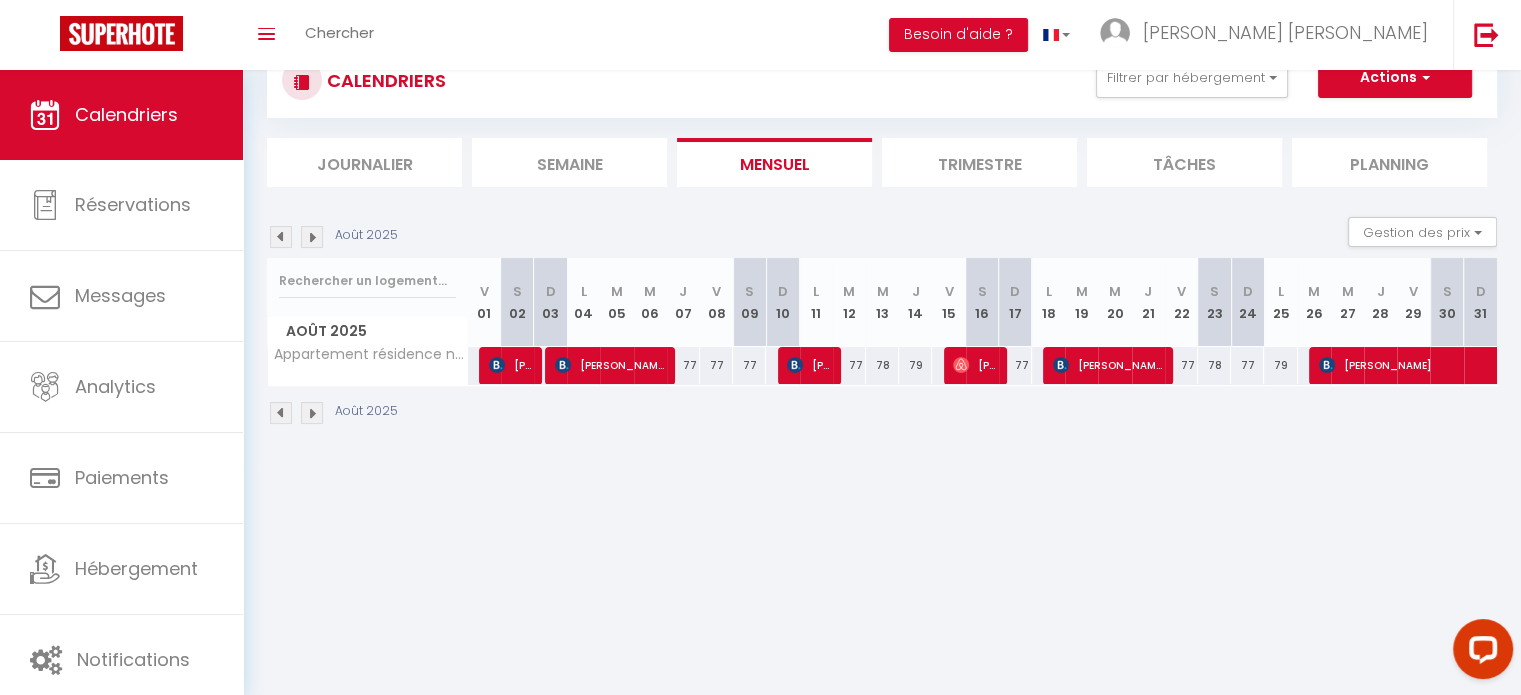 click at bounding box center (312, 237) 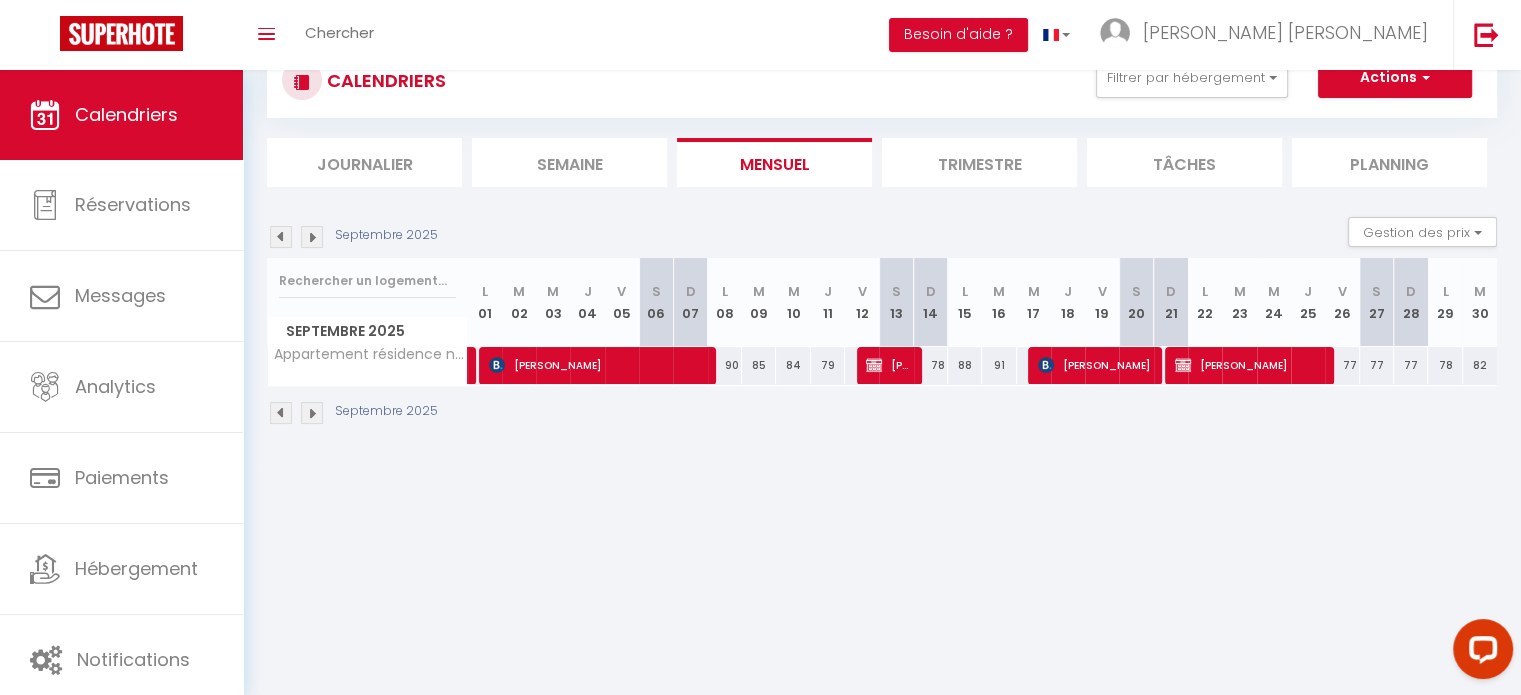 click at bounding box center [312, 237] 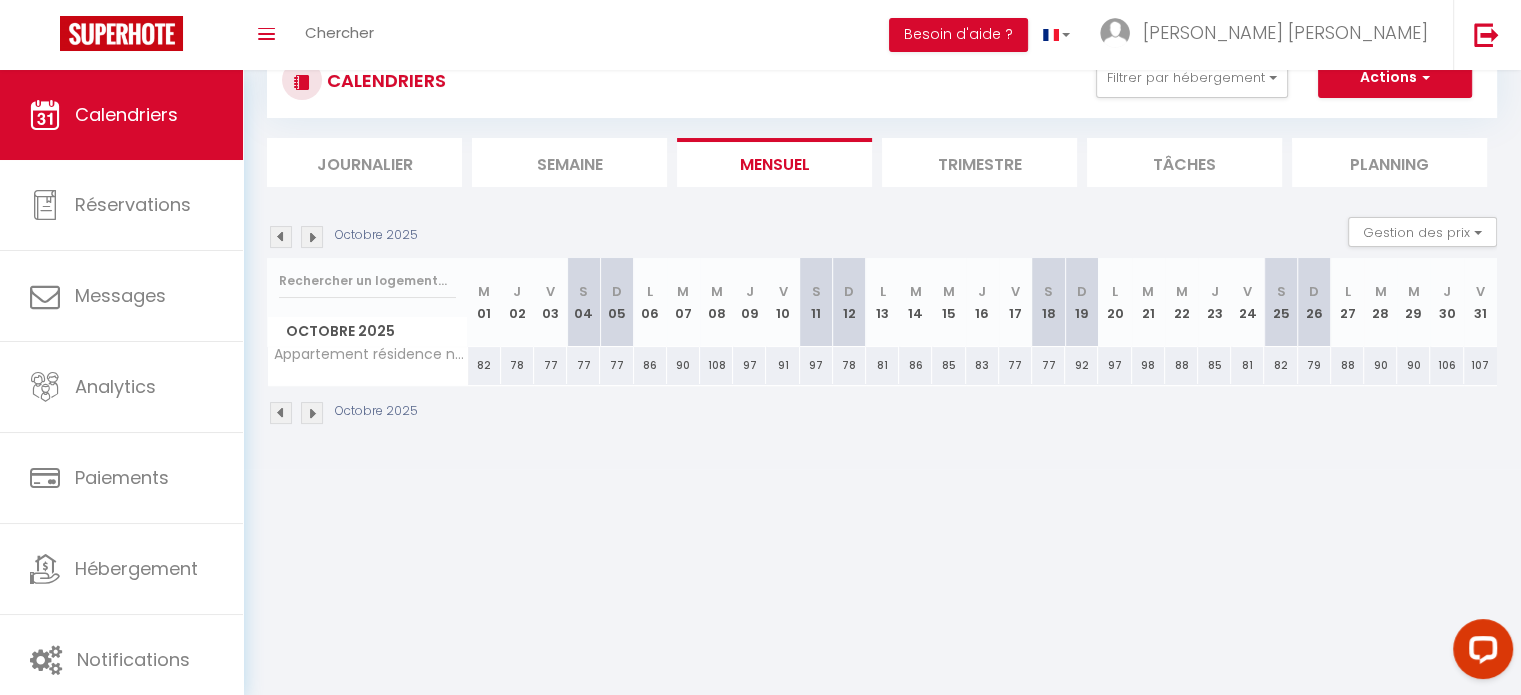click at bounding box center (312, 237) 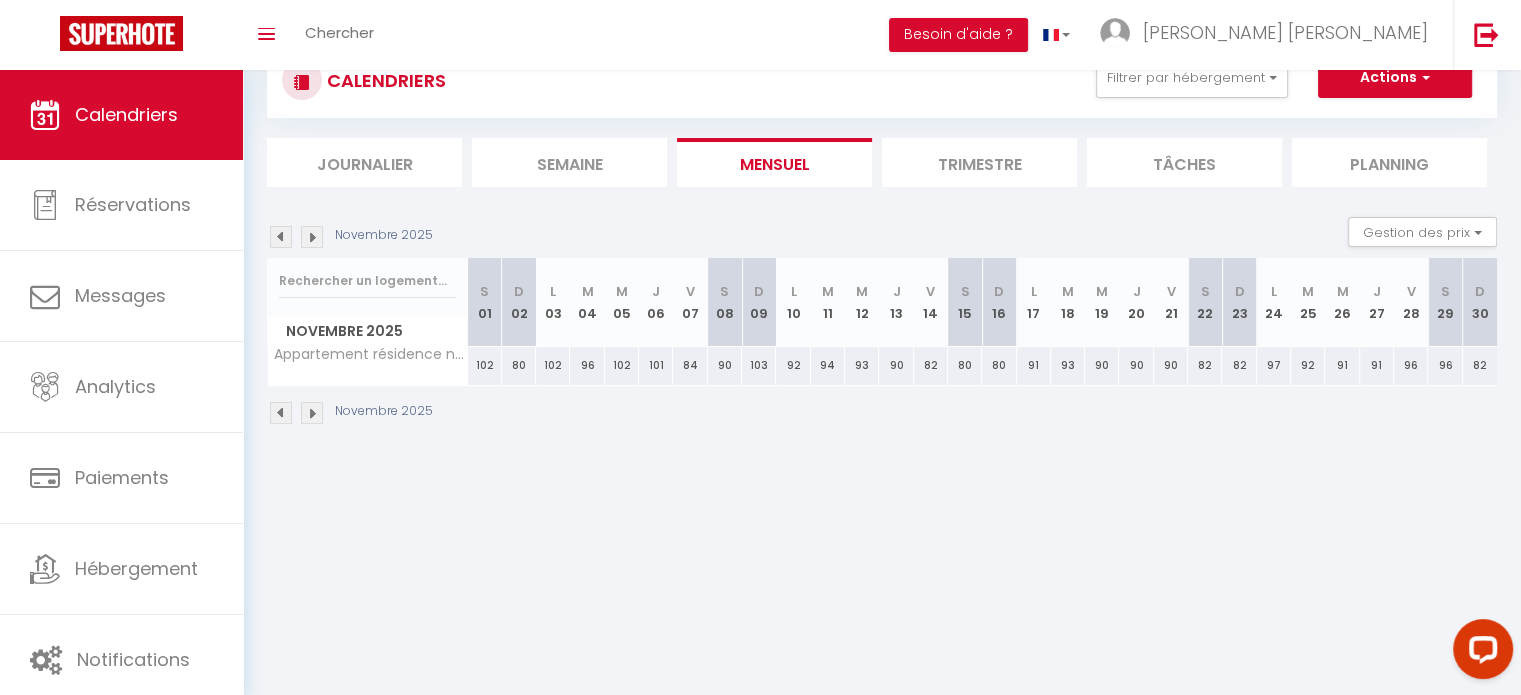 click at bounding box center (312, 237) 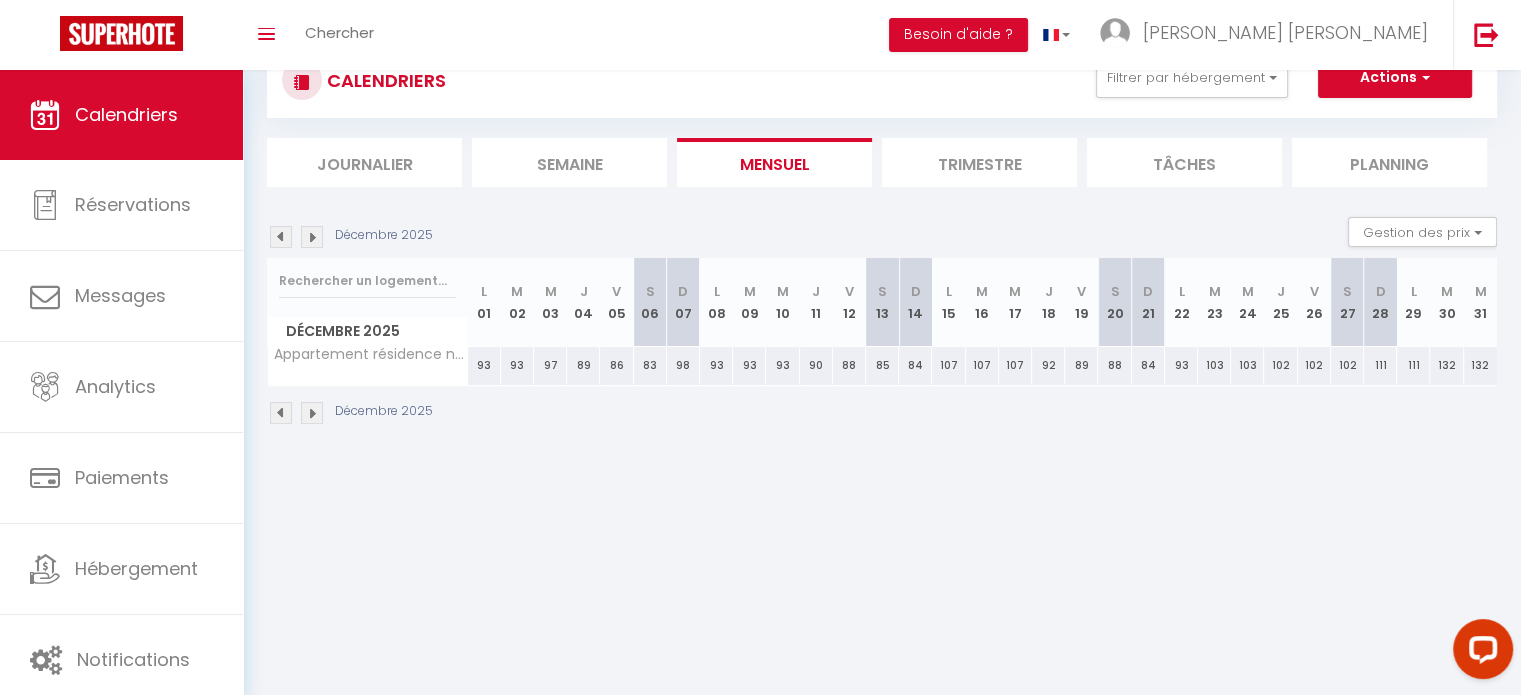 scroll, scrollTop: 0, scrollLeft: 0, axis: both 